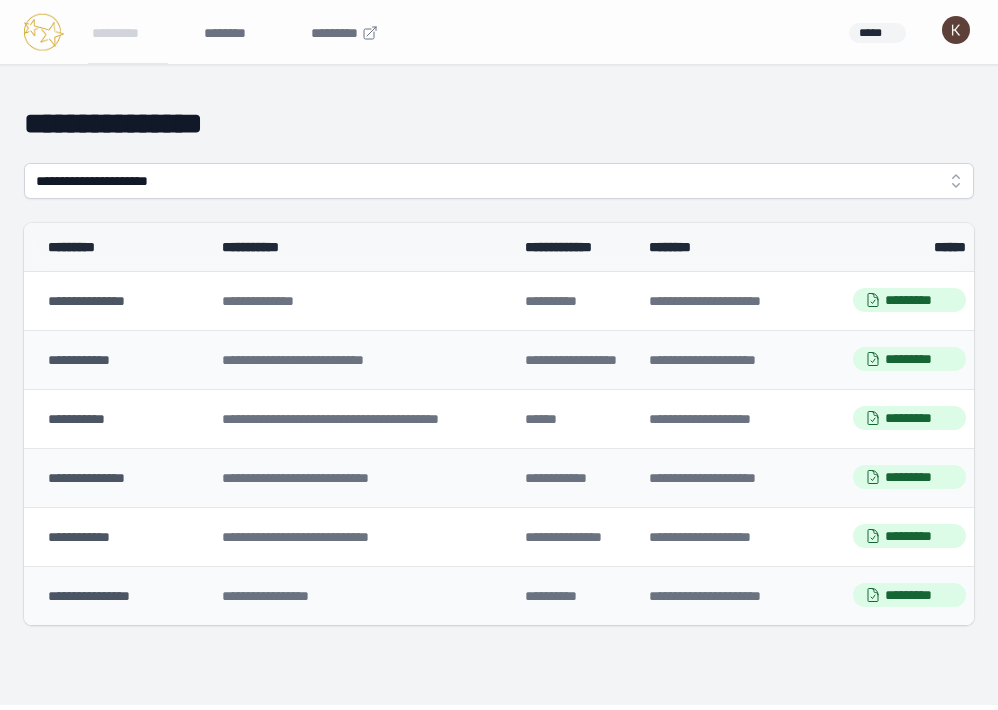 scroll, scrollTop: 9, scrollLeft: 0, axis: vertical 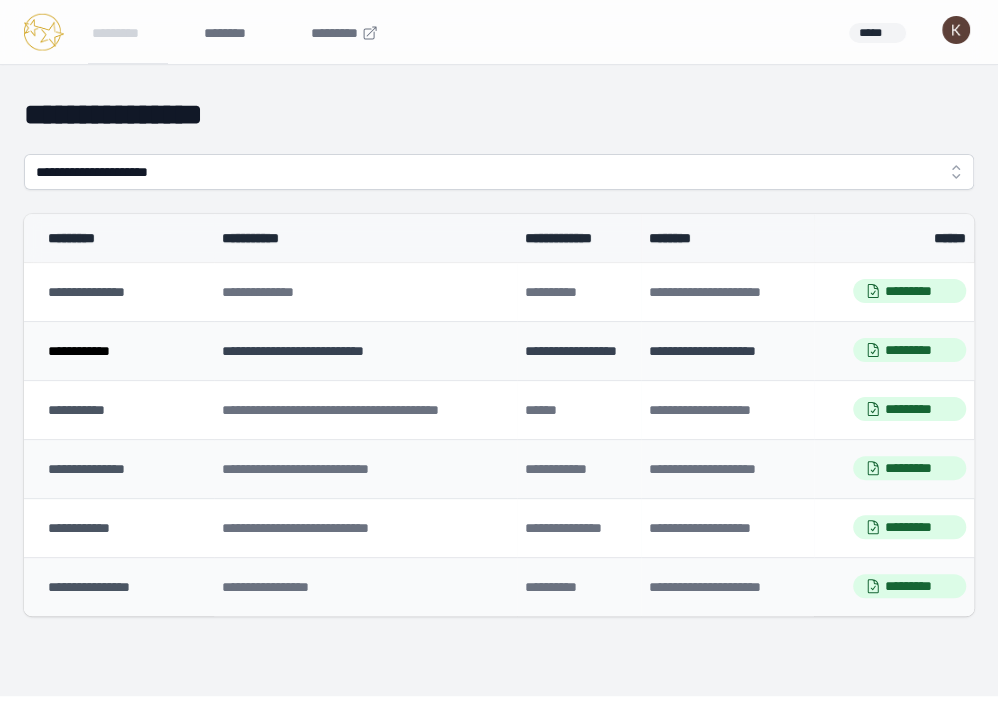 click on "**********" at bounding box center (79, 351) 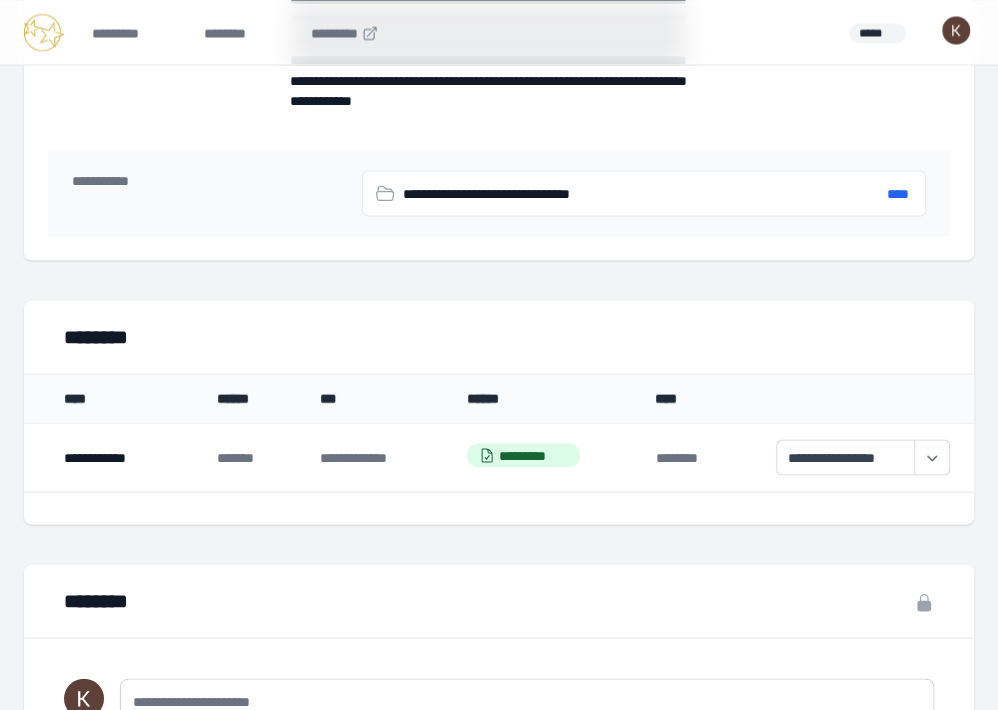 scroll, scrollTop: 1653, scrollLeft: 0, axis: vertical 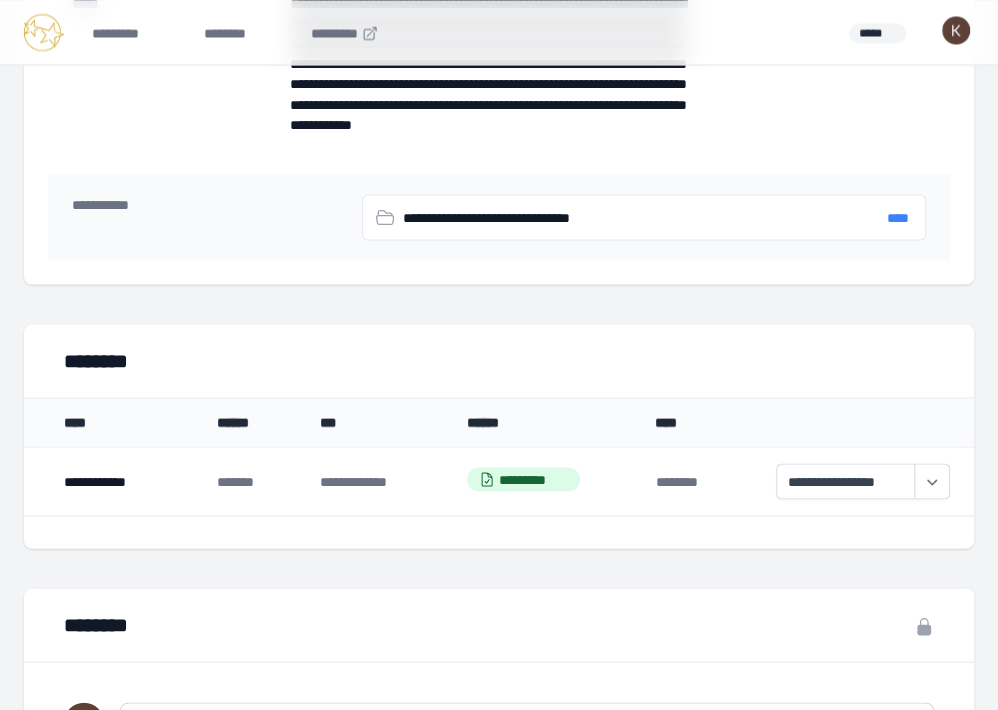 click on "****" at bounding box center [898, 217] 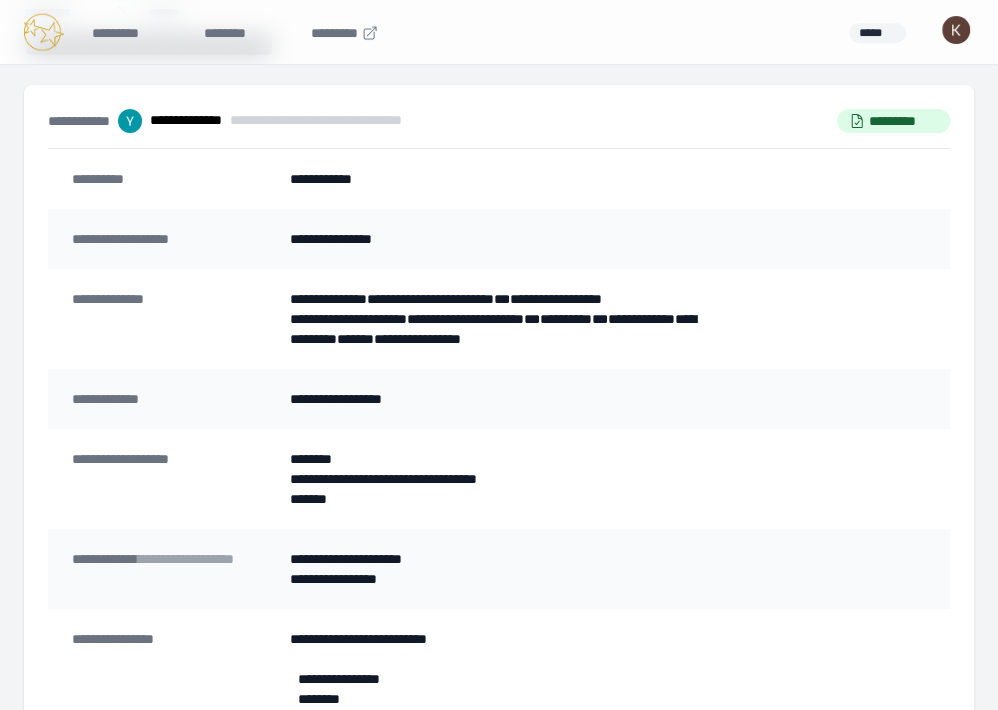 scroll, scrollTop: 0, scrollLeft: 0, axis: both 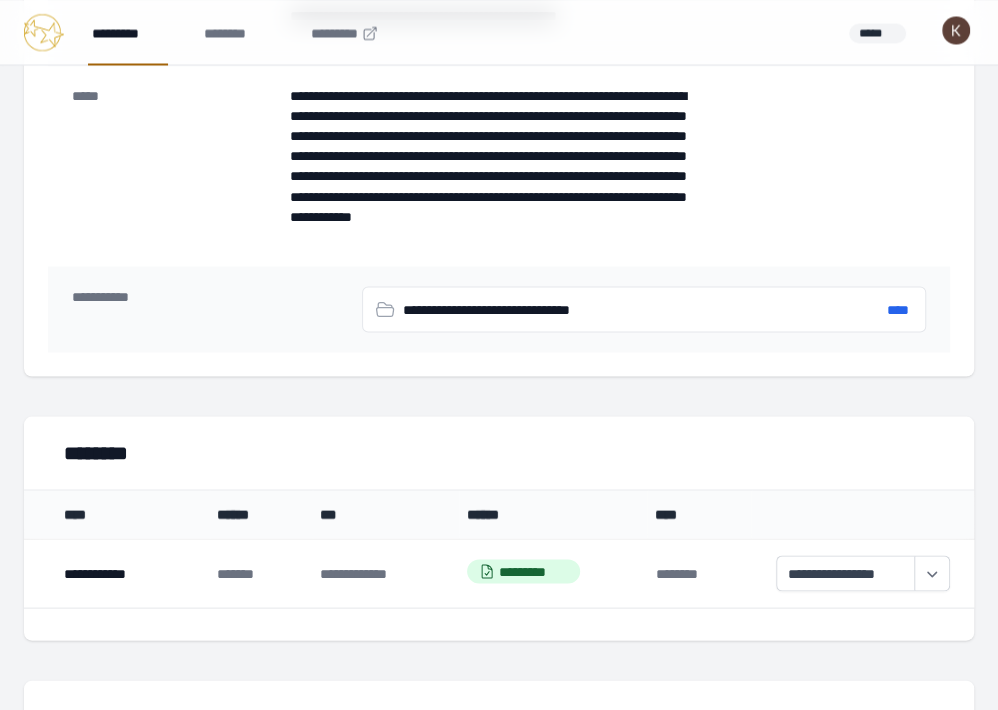 click on "*********" at bounding box center [128, 32] 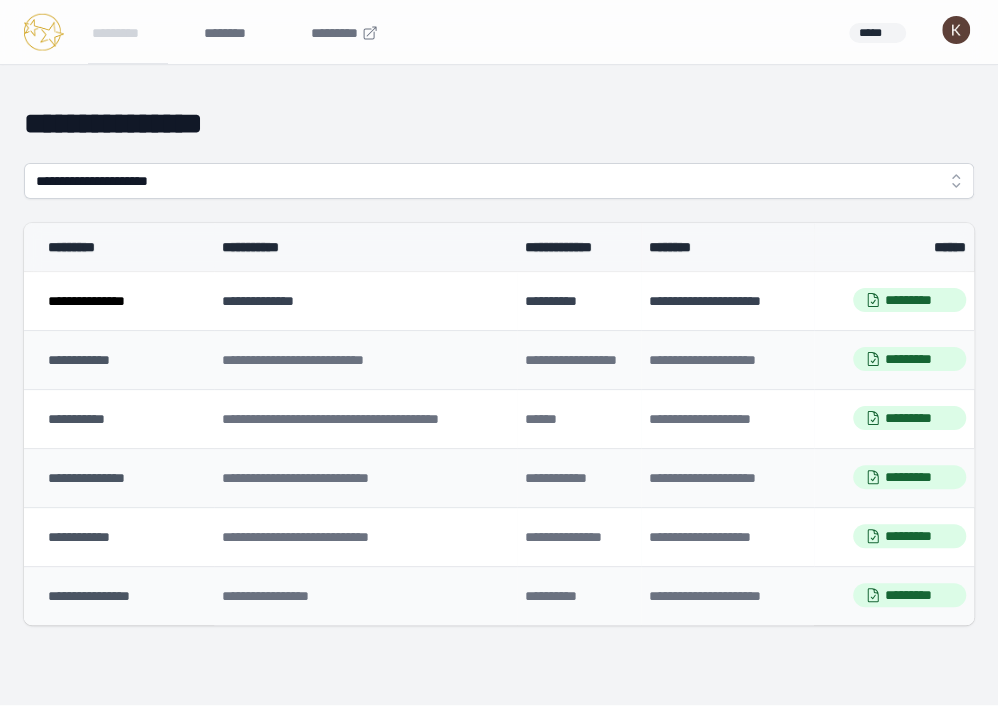 click on "**********" at bounding box center (86, 301) 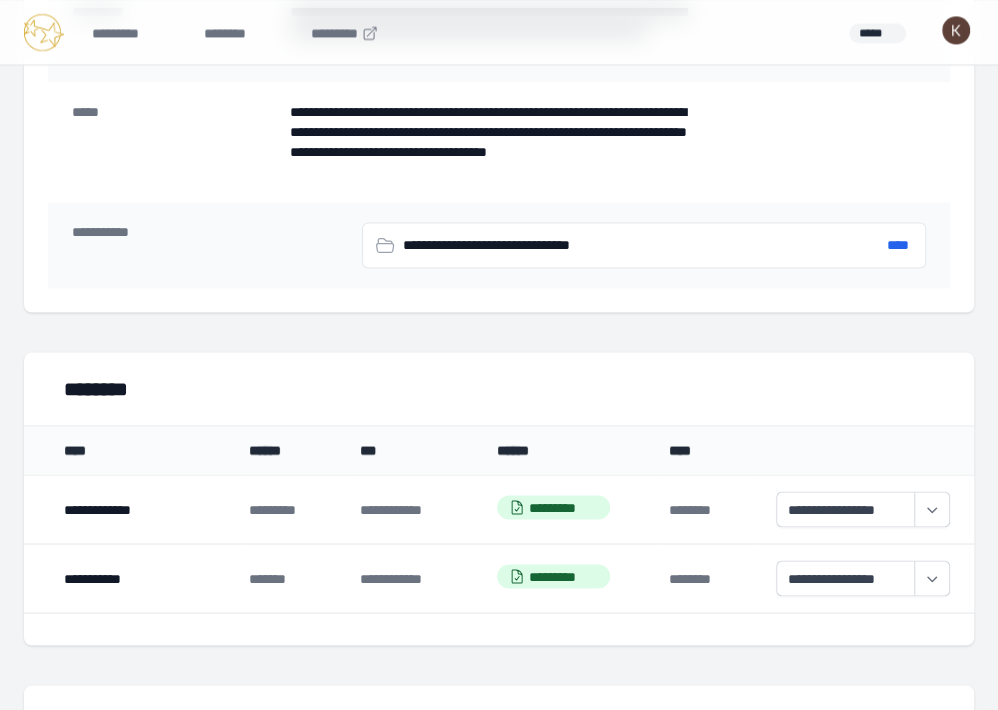 scroll, scrollTop: 1374, scrollLeft: 0, axis: vertical 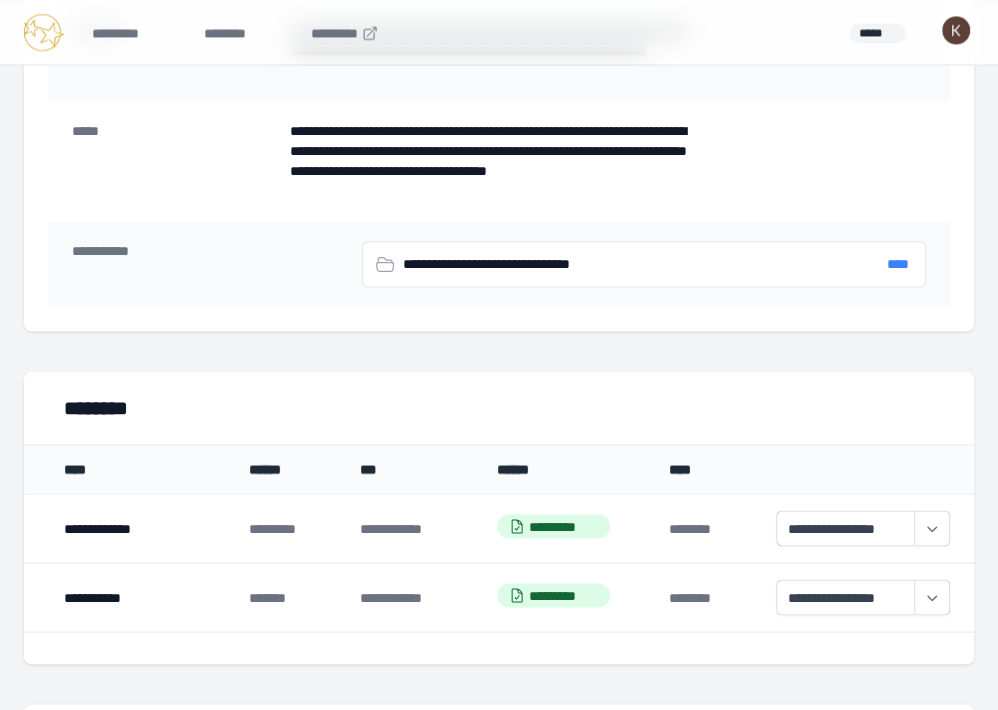 click on "****" at bounding box center [898, 264] 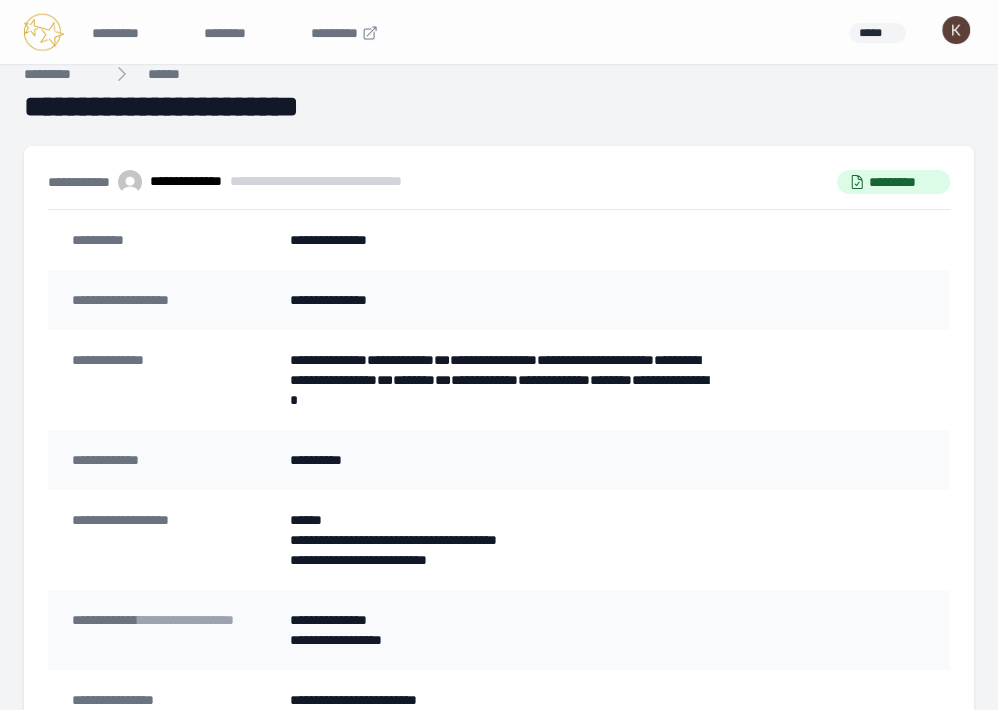 scroll, scrollTop: 0, scrollLeft: 0, axis: both 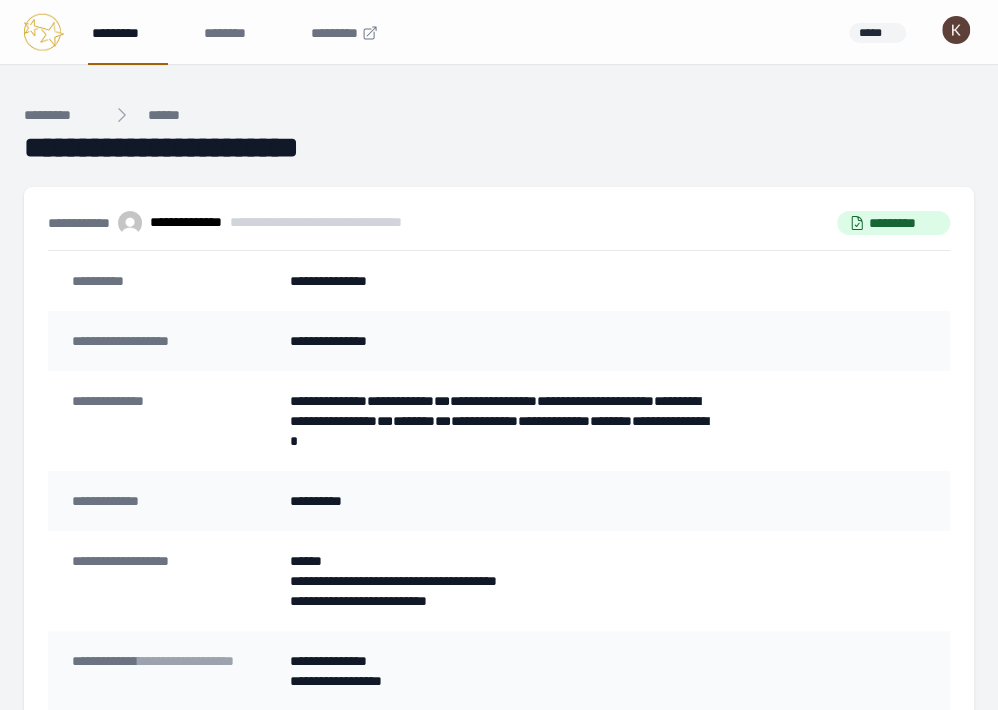 click on "*********" at bounding box center (128, 32) 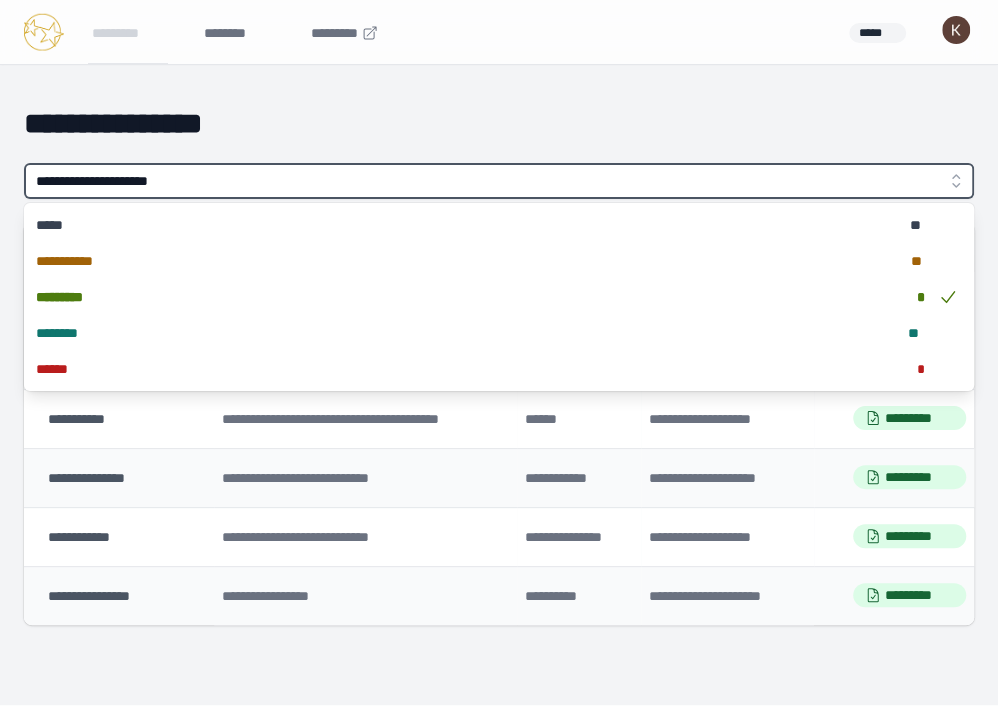 click on "**********" at bounding box center (499, 181) 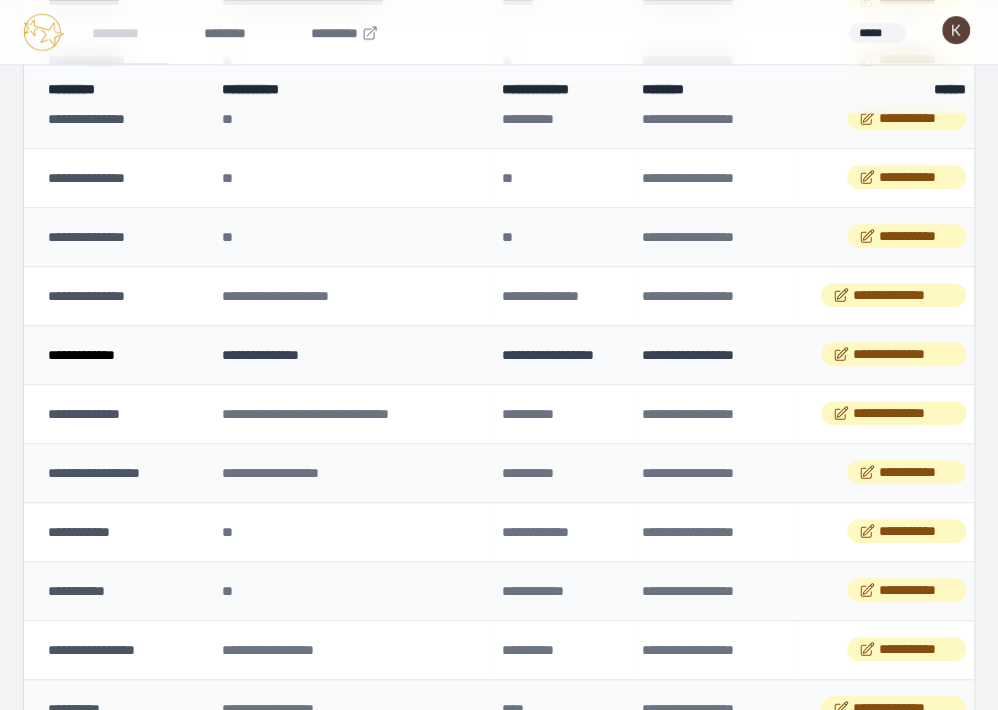 scroll, scrollTop: 478, scrollLeft: 0, axis: vertical 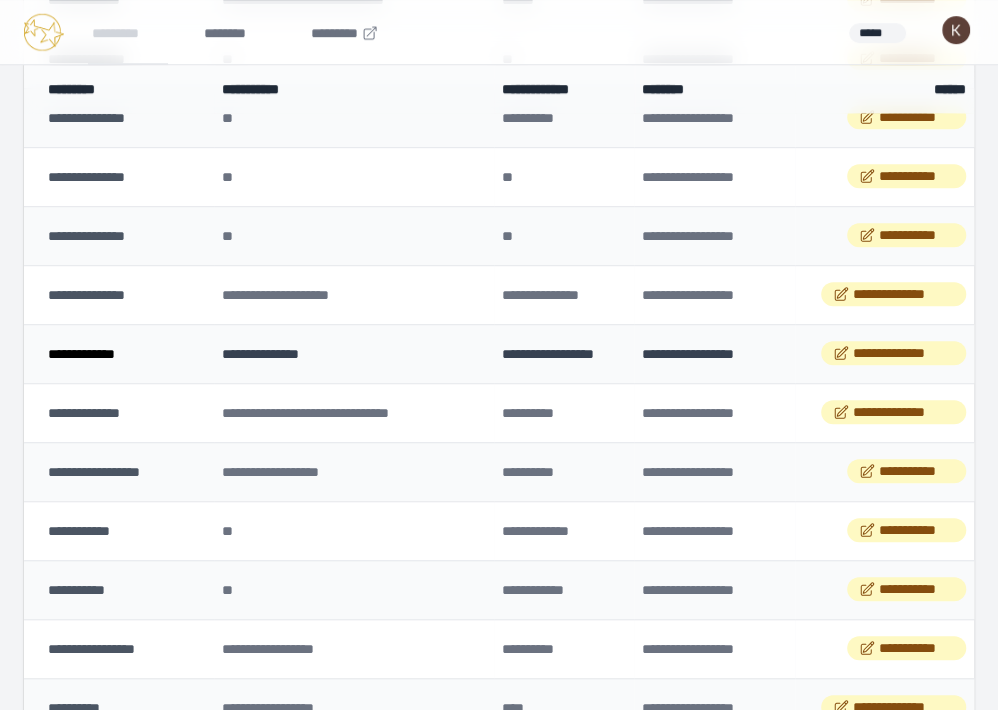 click on "**********" at bounding box center [81, 354] 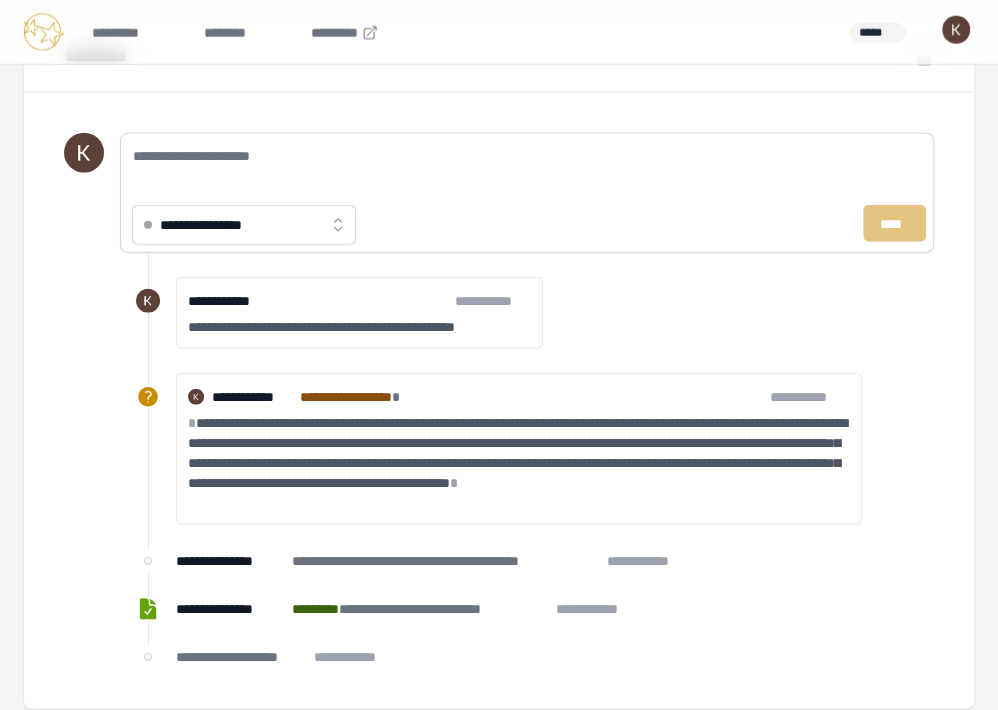 scroll, scrollTop: 2318, scrollLeft: 0, axis: vertical 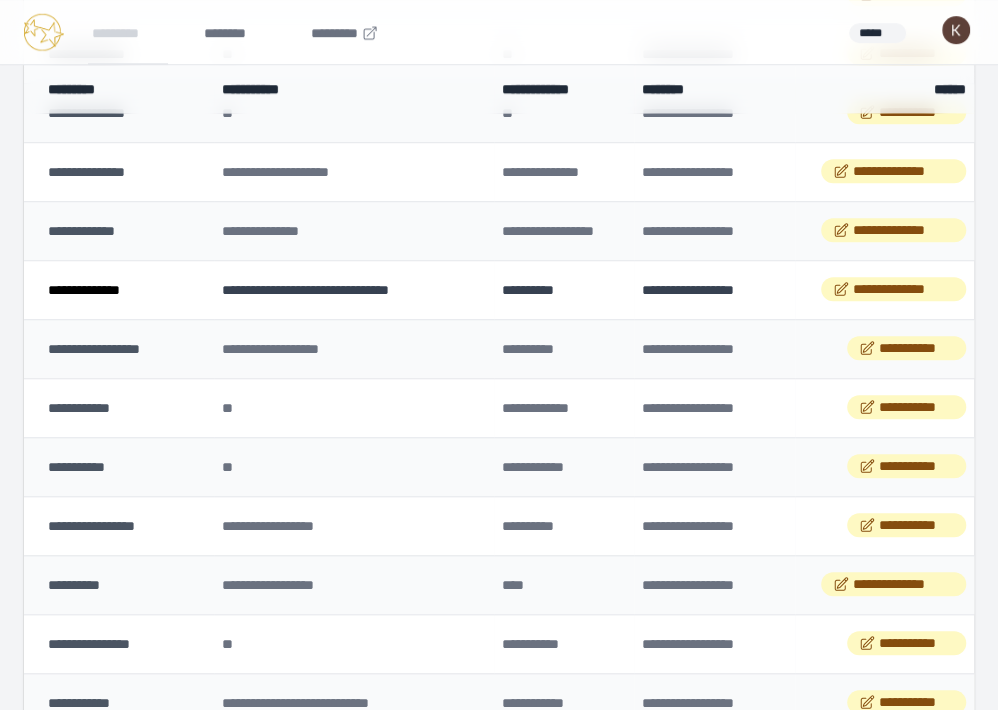click on "**********" at bounding box center [84, 290] 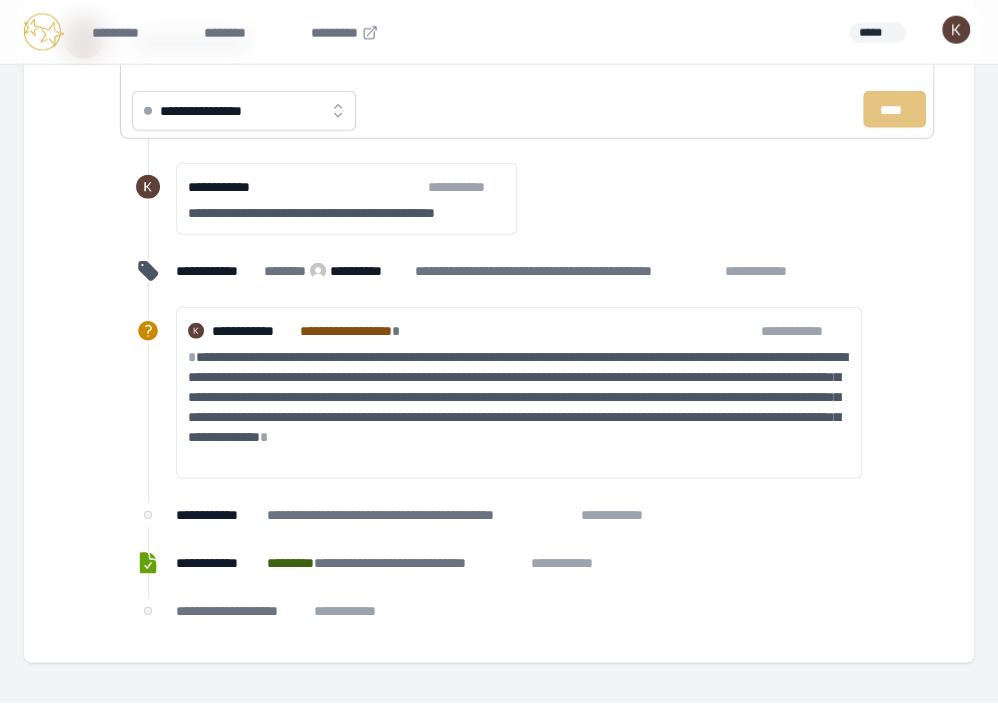 scroll, scrollTop: 2288, scrollLeft: 0, axis: vertical 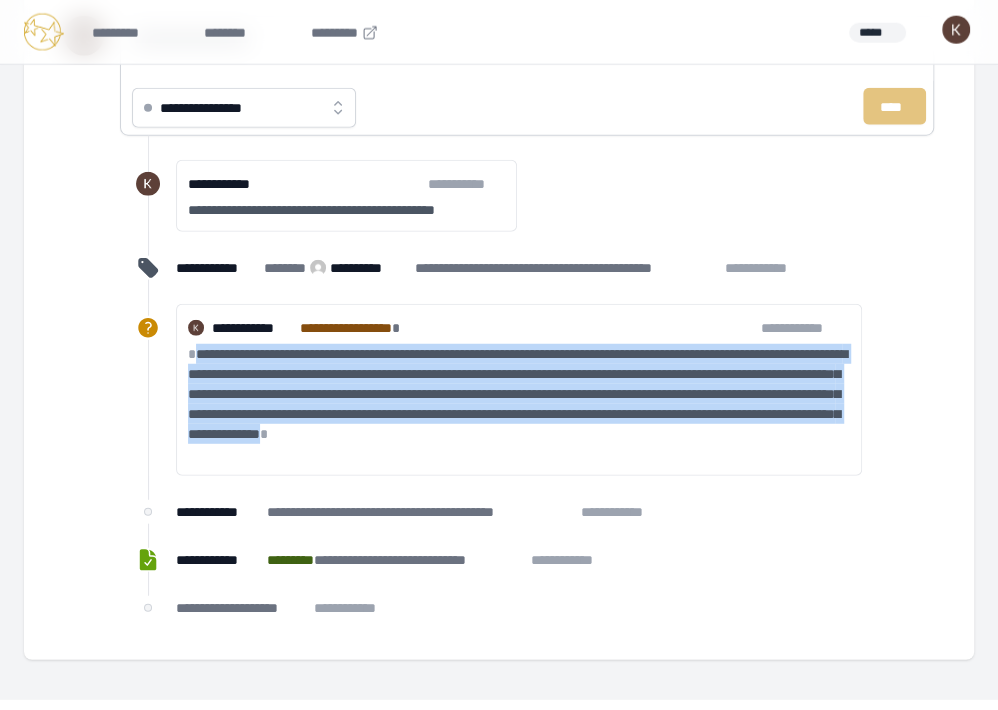 drag, startPoint x: 377, startPoint y: 451, endPoint x: 230, endPoint y: 357, distance: 174.48495 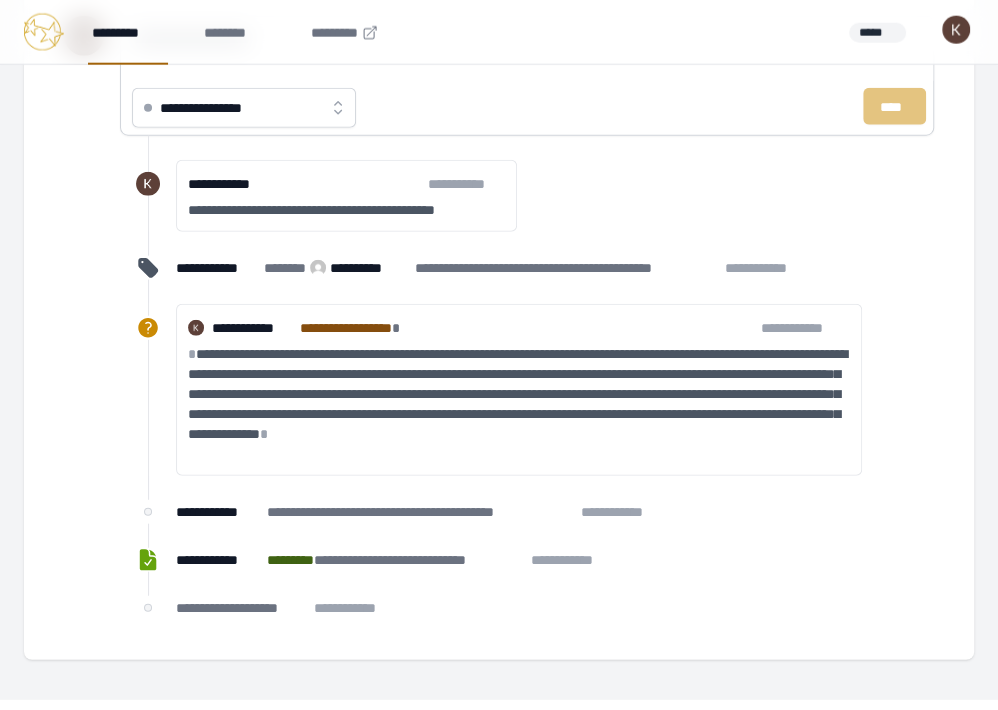 click on "*********" at bounding box center (128, 32) 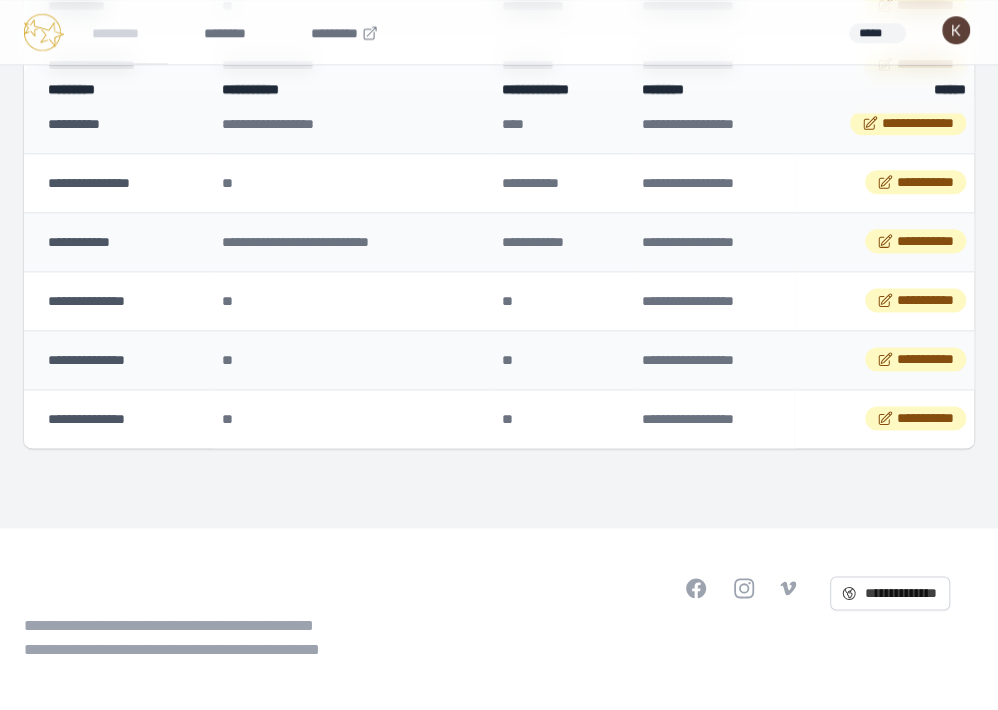 scroll, scrollTop: 0, scrollLeft: 0, axis: both 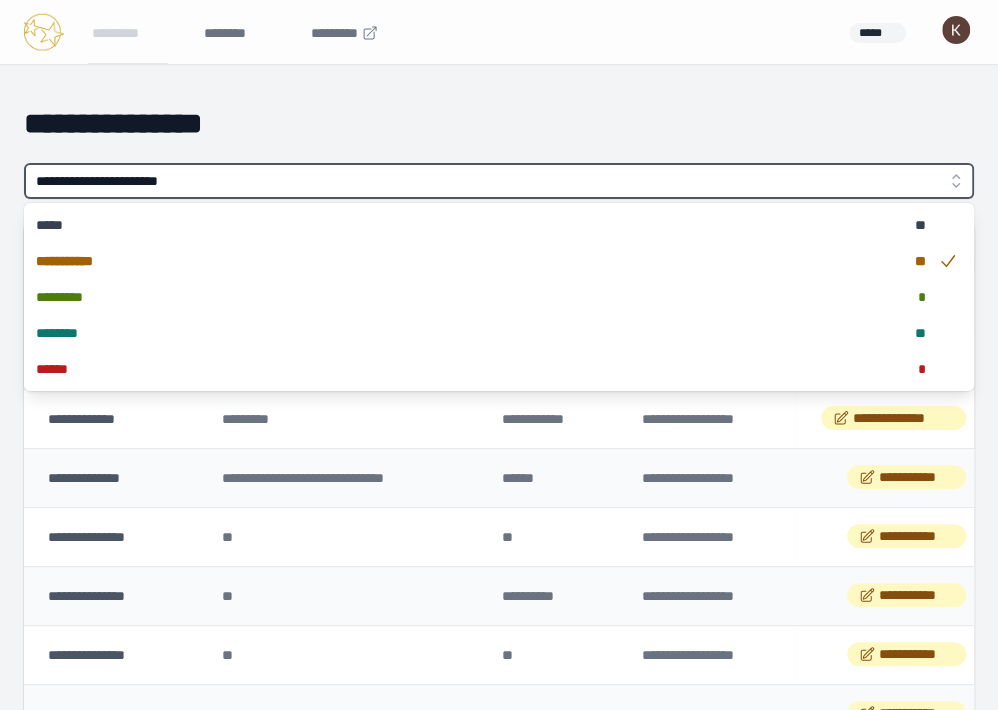 click on "**********" at bounding box center [499, 181] 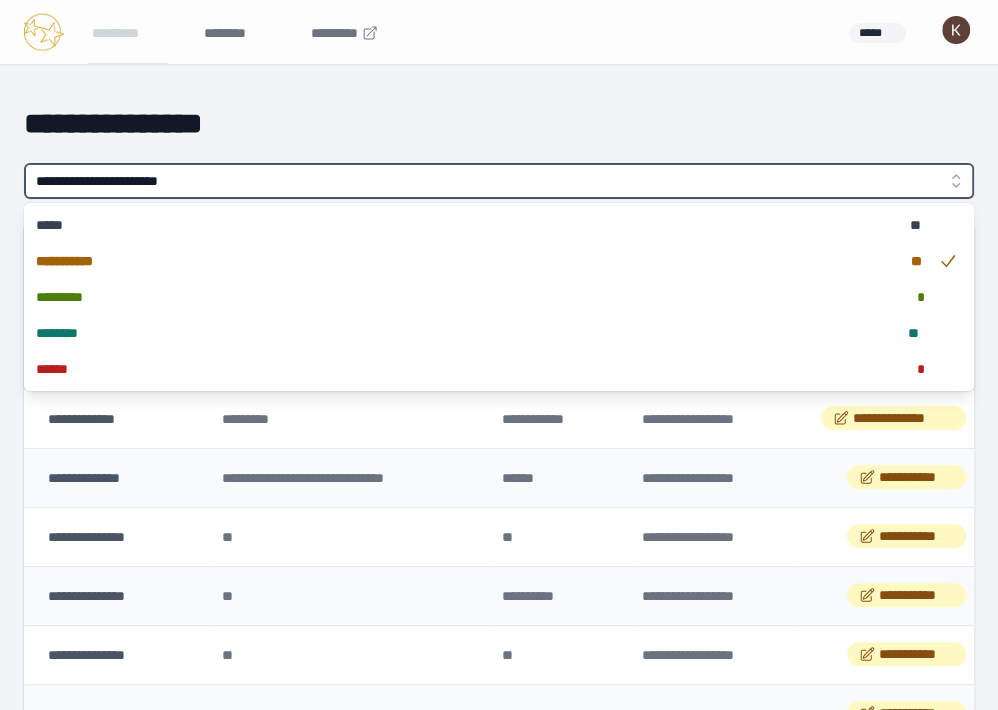 type on "**********" 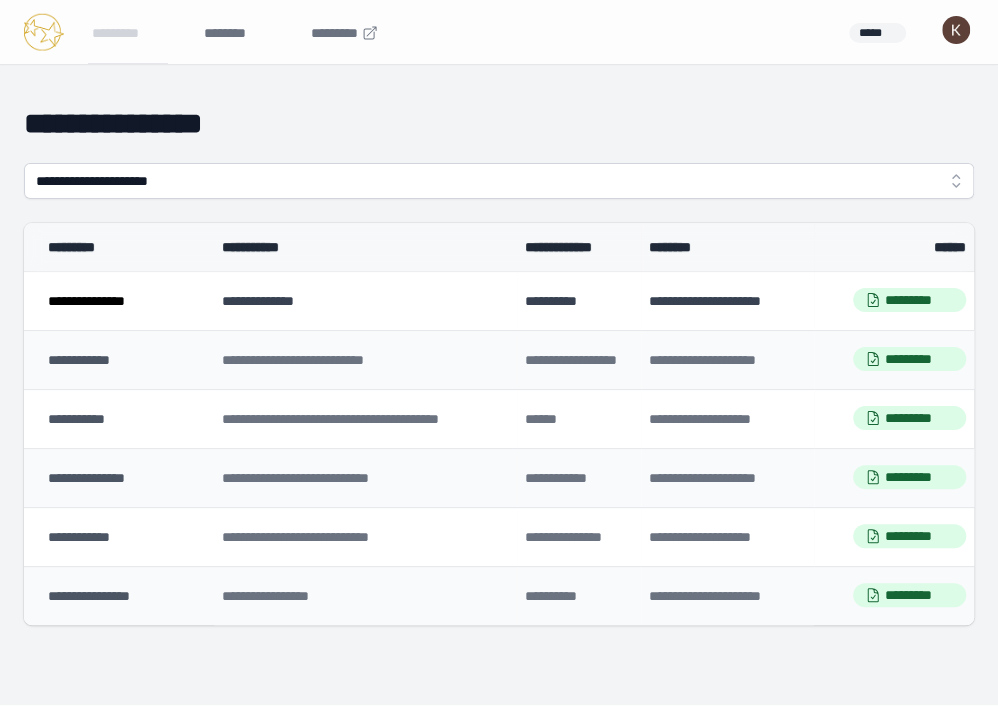 click on "**********" at bounding box center [119, 300] 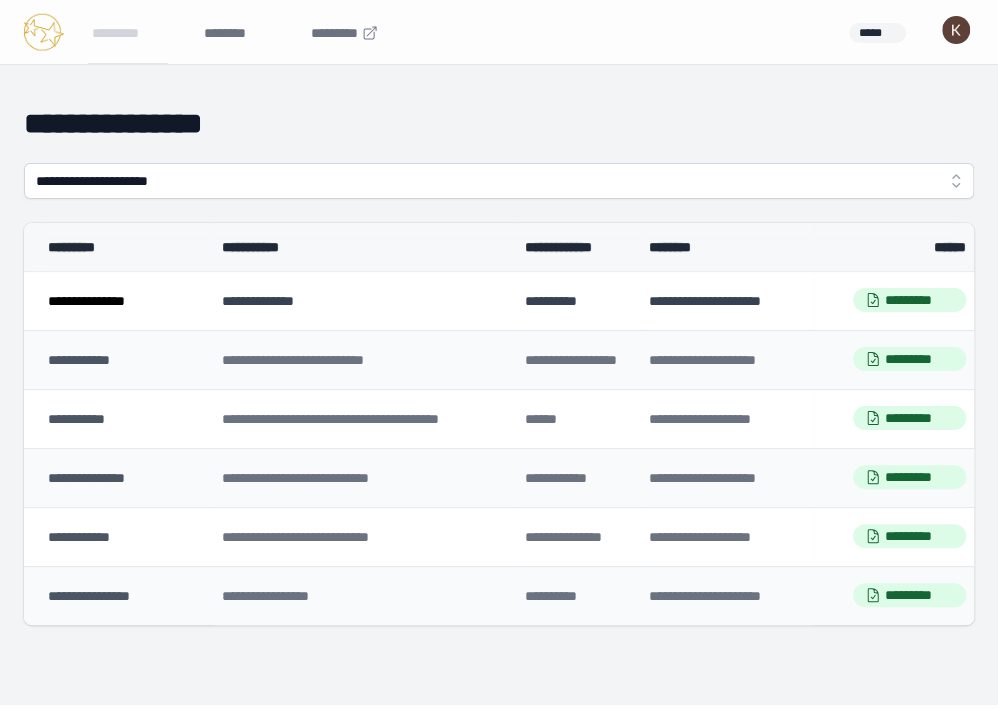click on "**********" at bounding box center (86, 301) 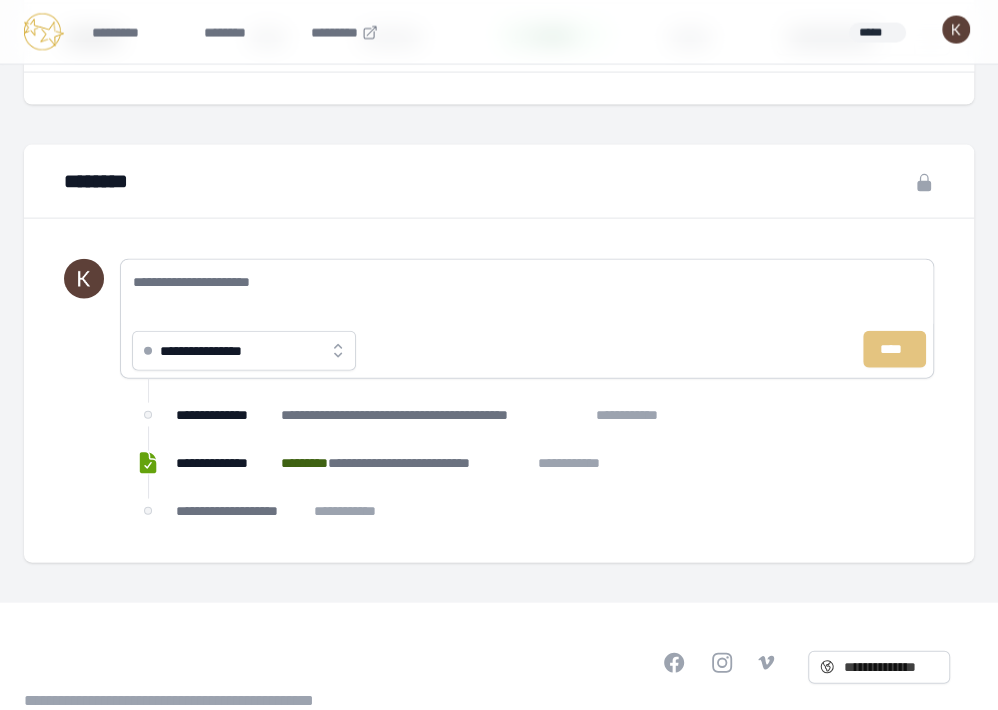 scroll, scrollTop: 1921, scrollLeft: 0, axis: vertical 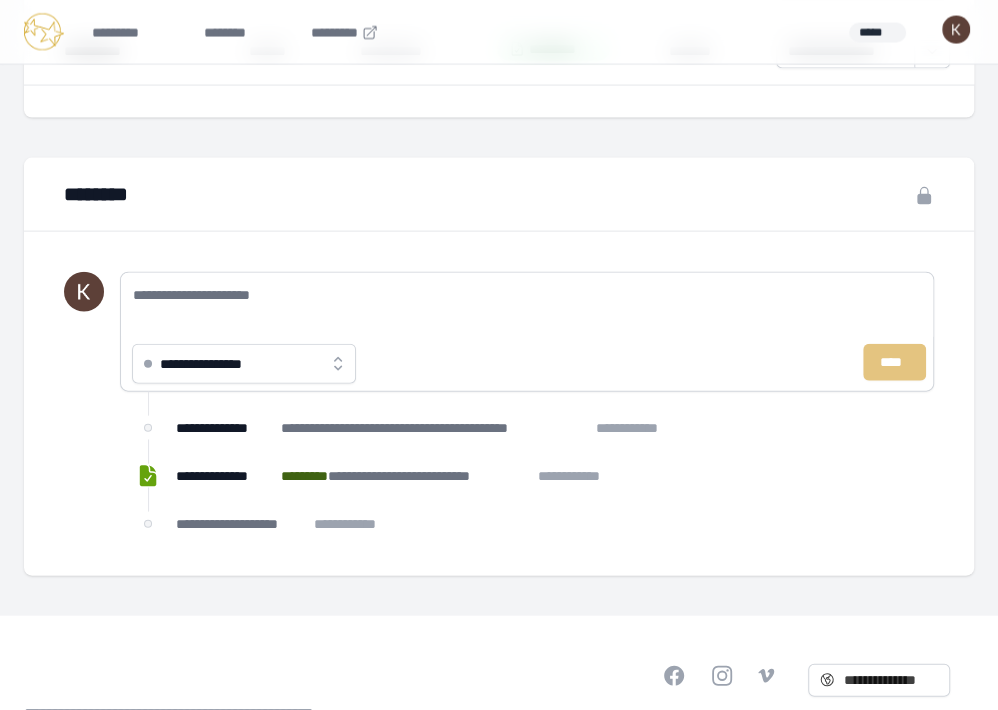 click on "**********" at bounding box center (244, 364) 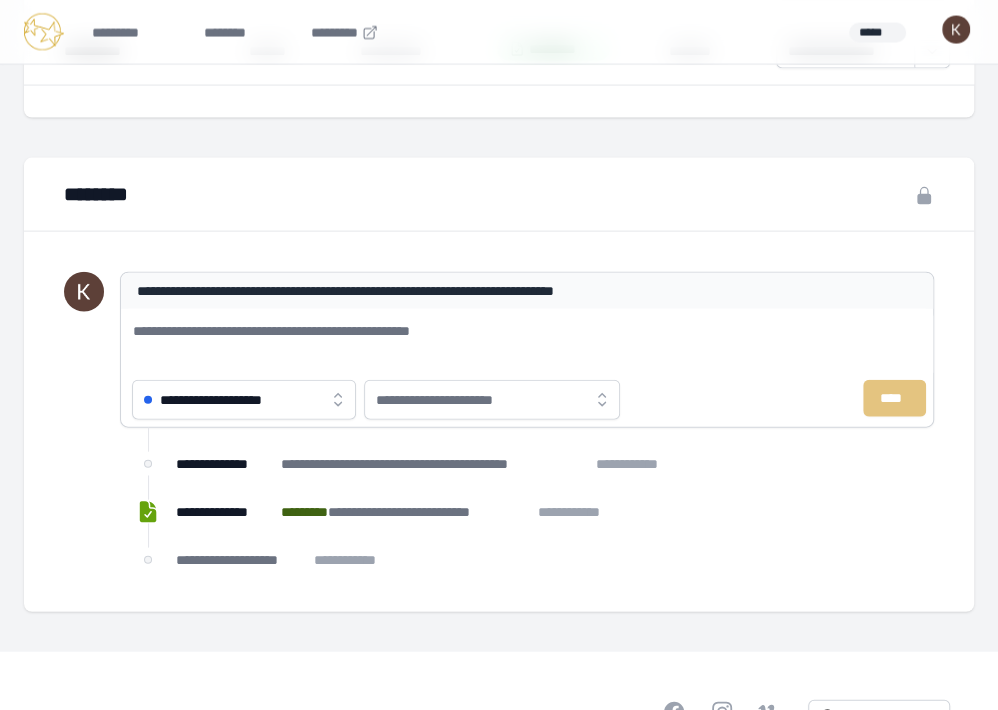 click on "**********" at bounding box center [446, 400] 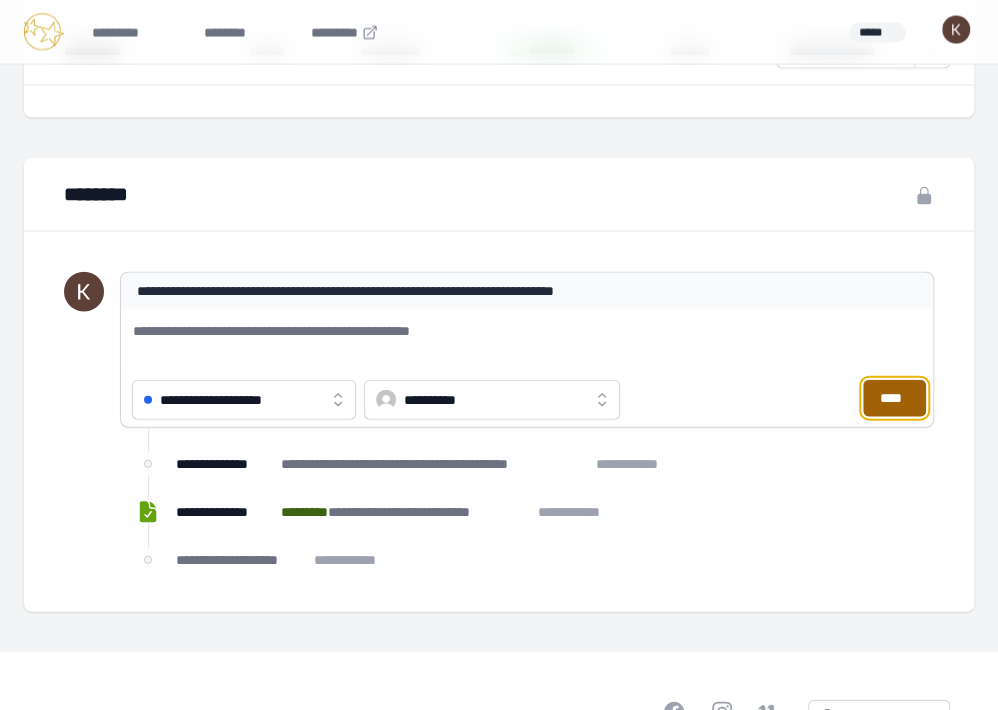 click on "****" at bounding box center [894, 398] 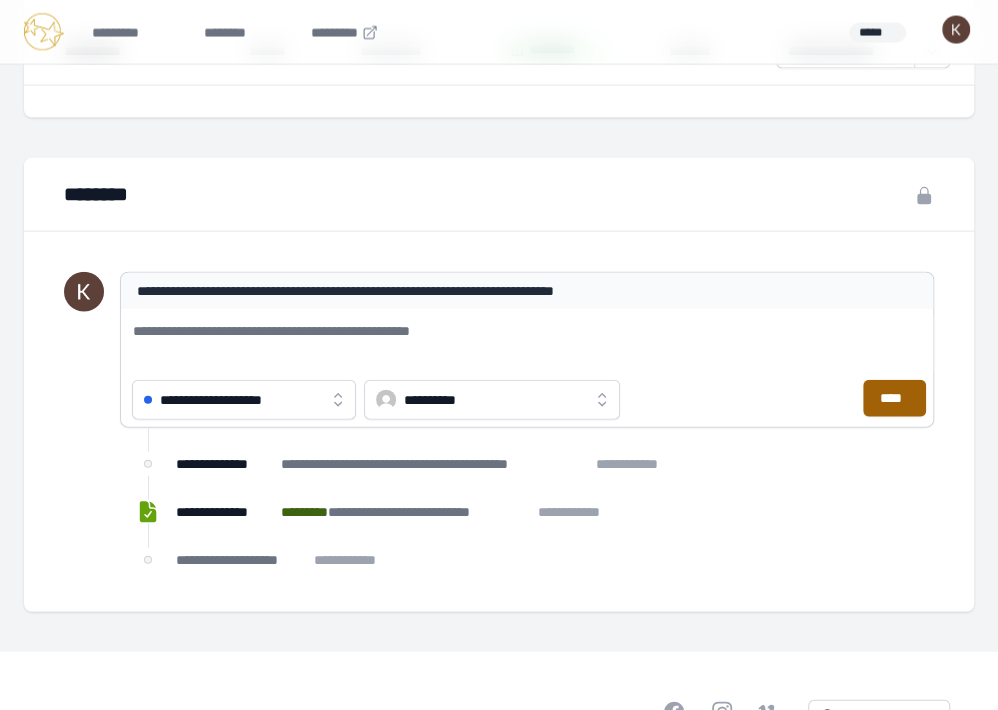 scroll, scrollTop: 1922, scrollLeft: 0, axis: vertical 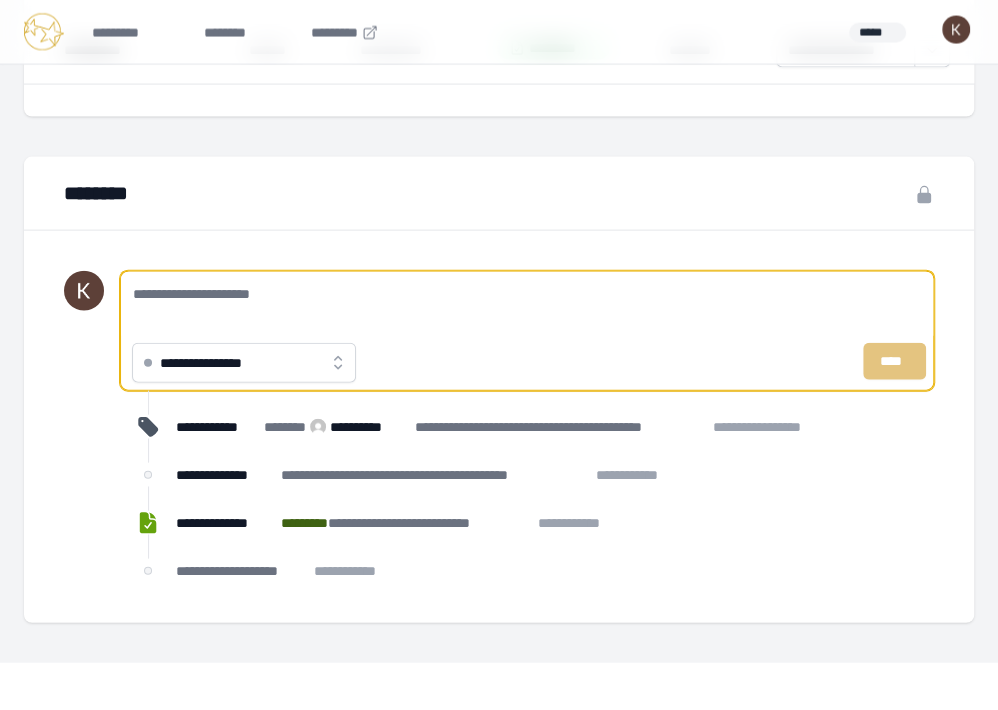 click on "**********" at bounding box center (527, 304) 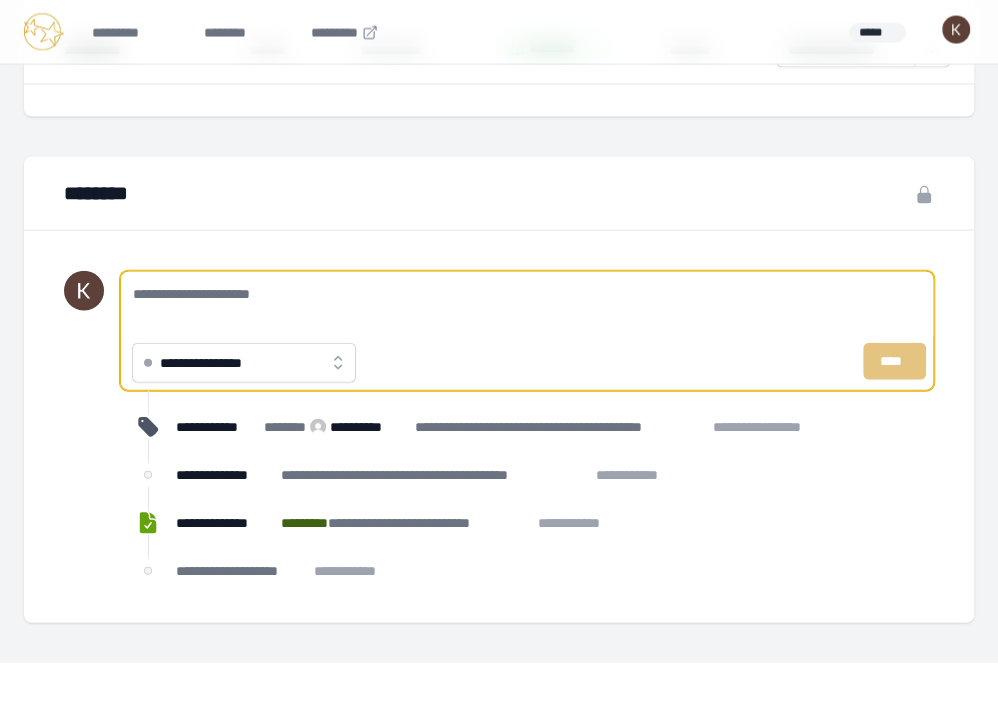 paste on "**********" 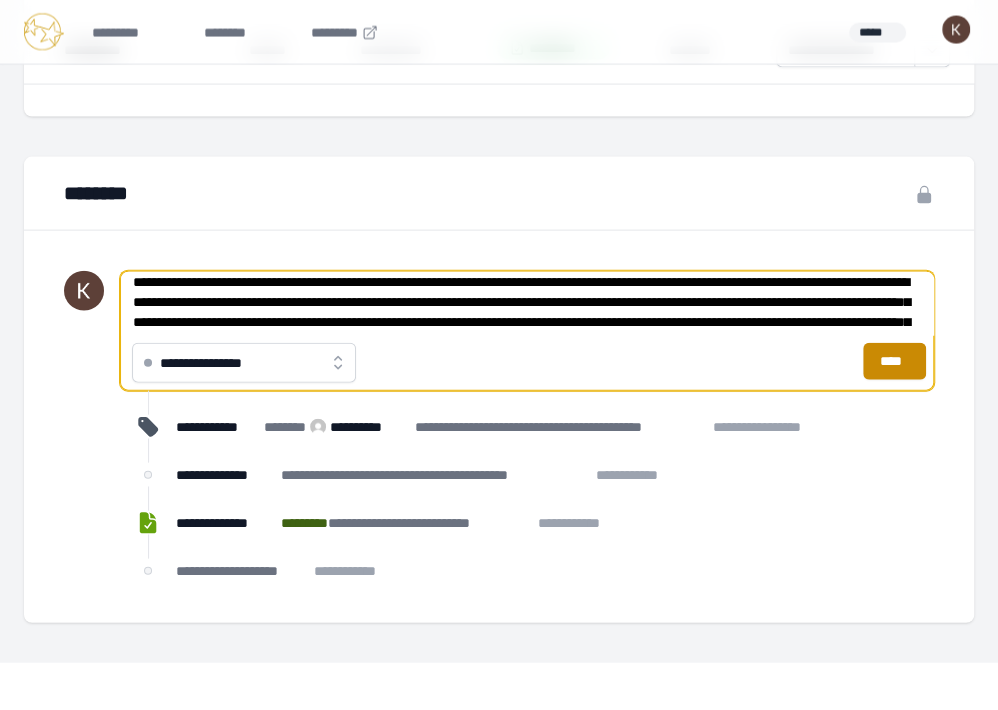scroll, scrollTop: 17, scrollLeft: 0, axis: vertical 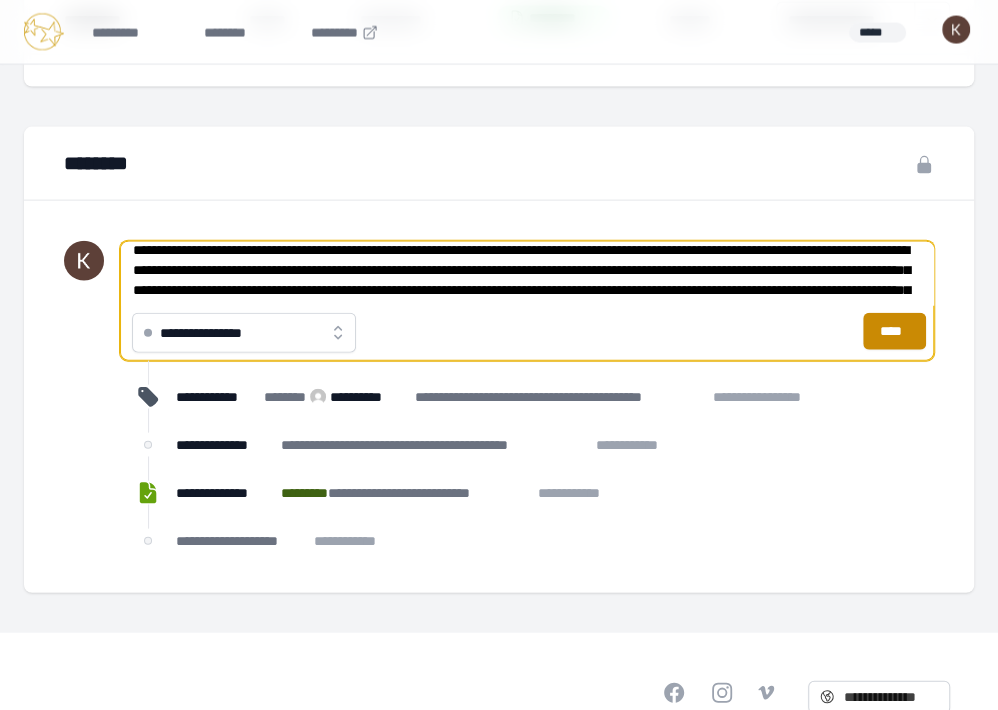 drag, startPoint x: 557, startPoint y: 284, endPoint x: 364, endPoint y: 289, distance: 193.06476 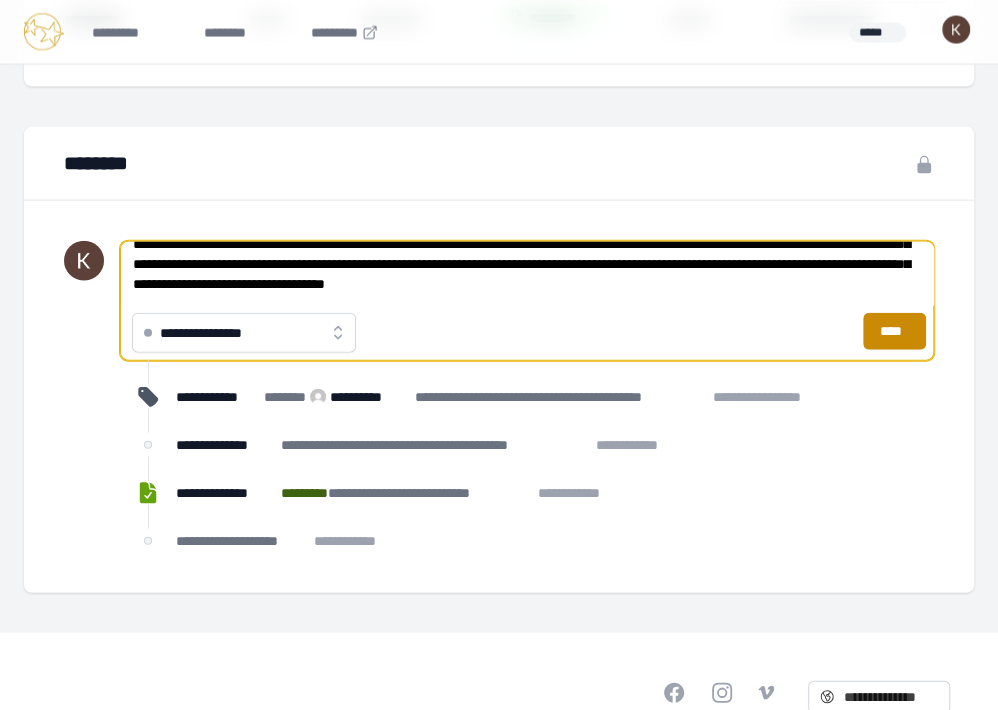scroll, scrollTop: 56, scrollLeft: 0, axis: vertical 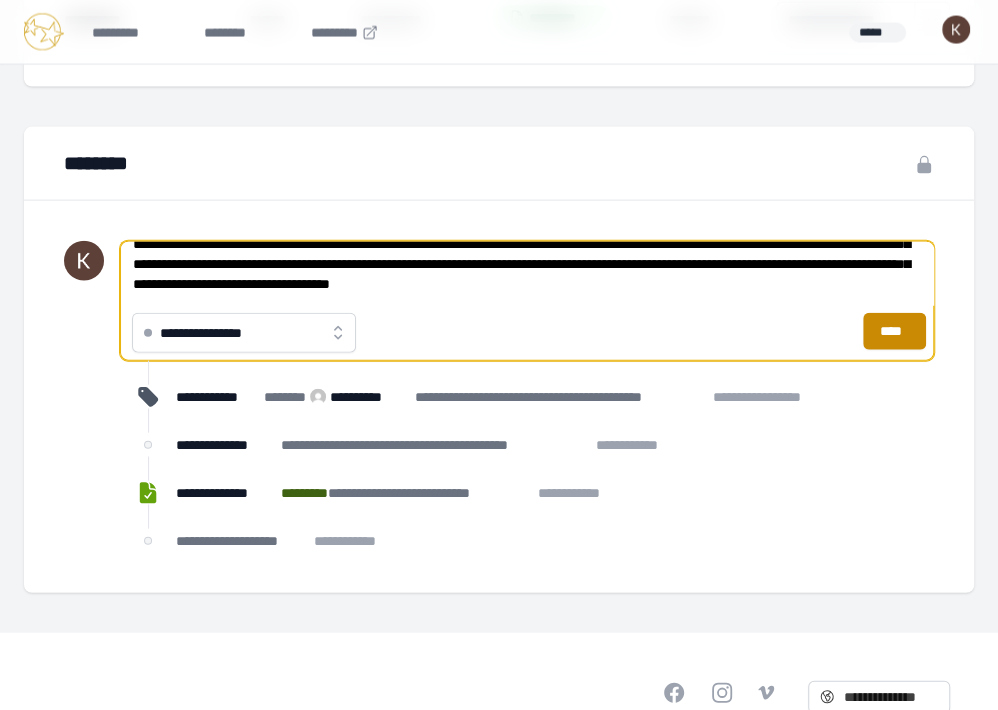 type on "**********" 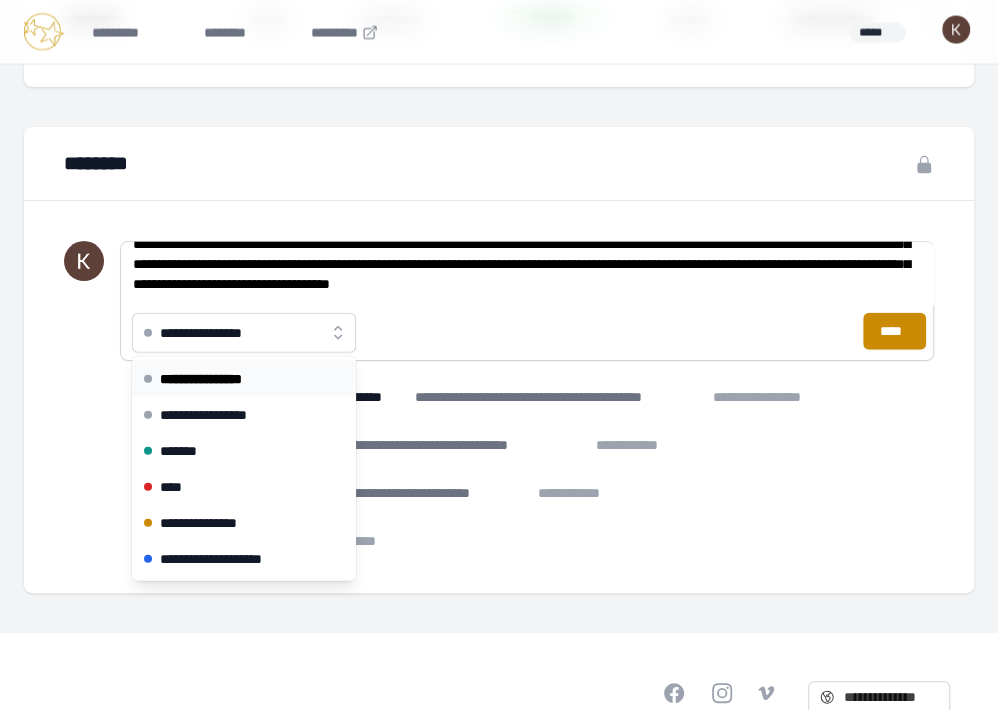 click on "**********" at bounding box center (244, 333) 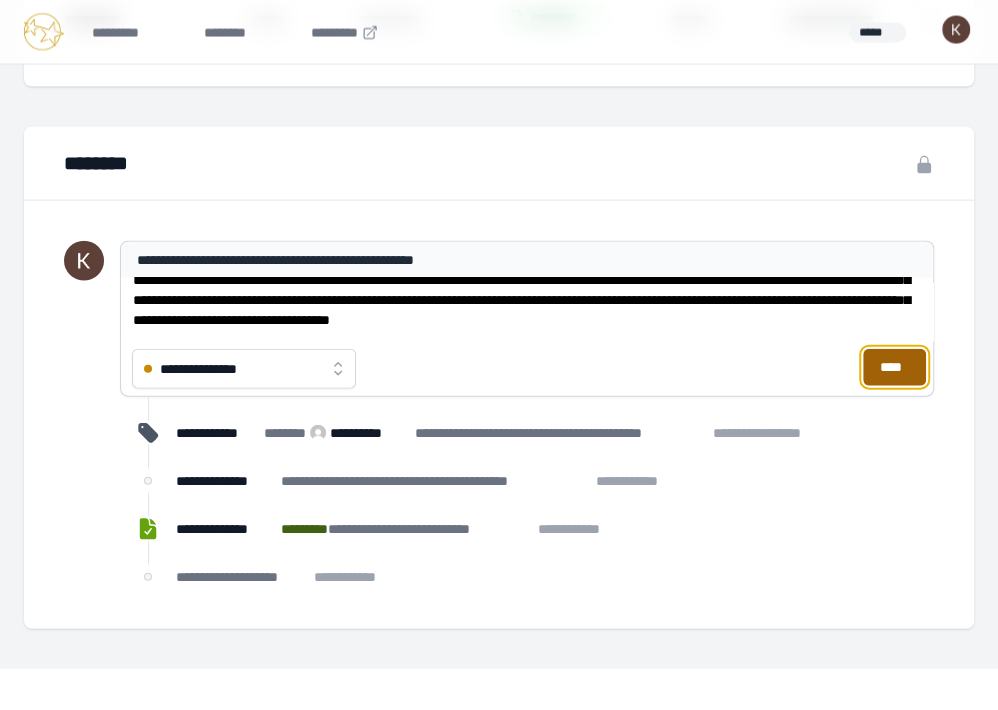 click on "****" at bounding box center (894, 367) 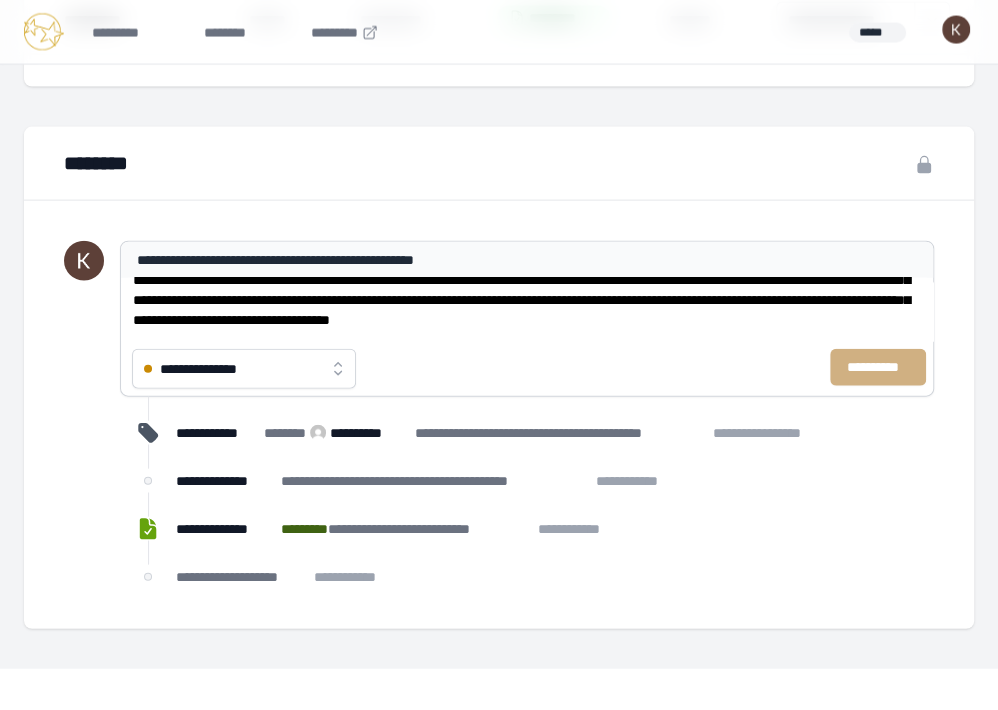 type 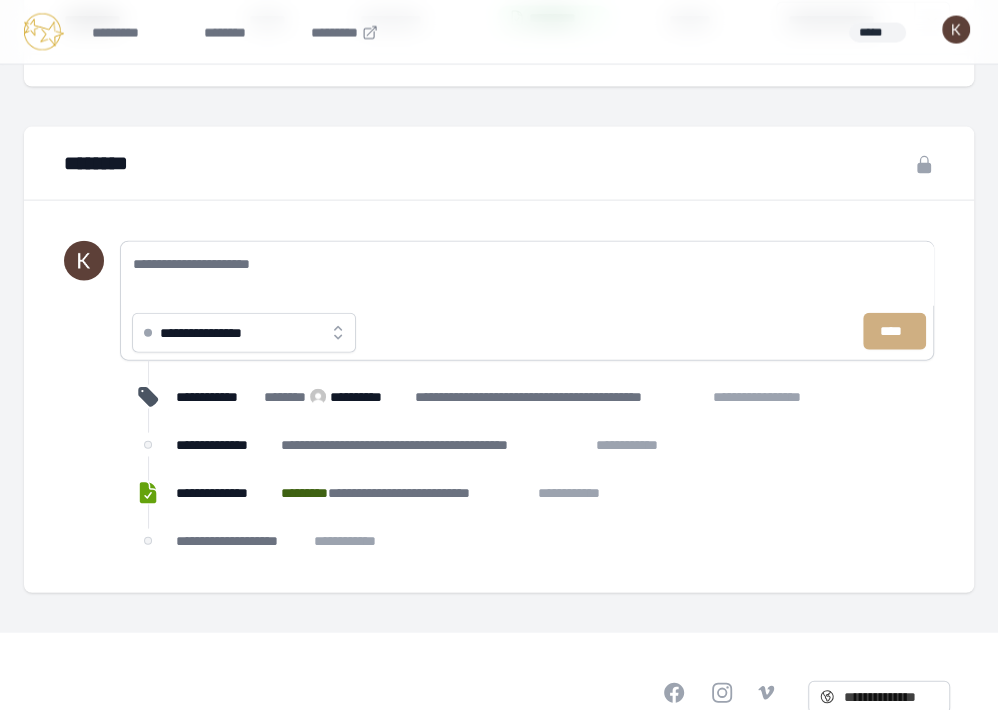 scroll, scrollTop: 0, scrollLeft: 0, axis: both 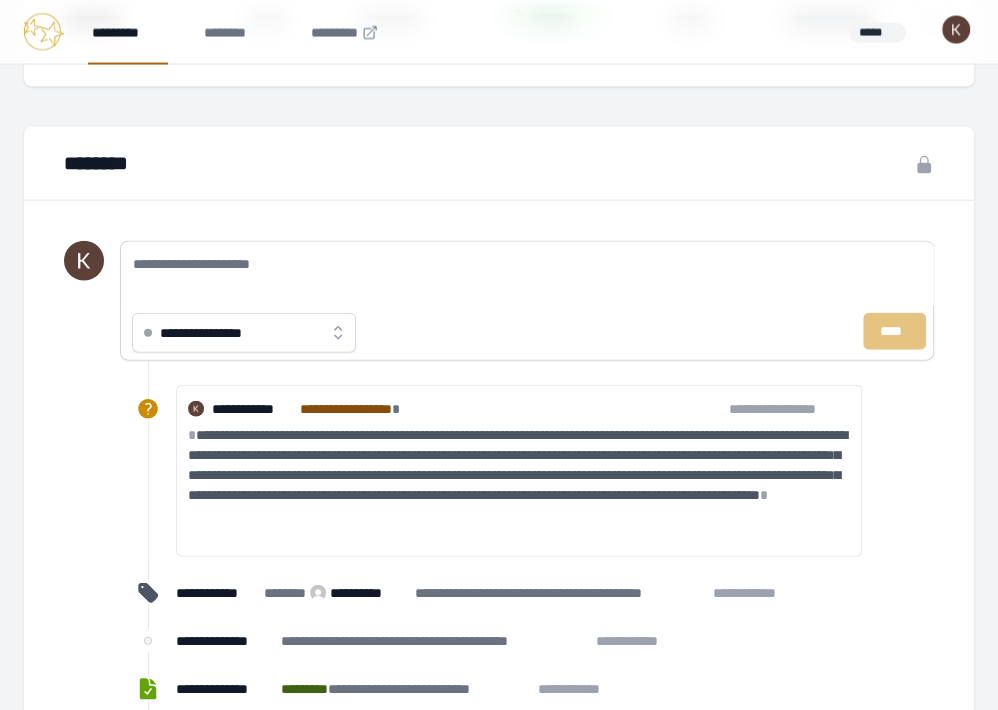 click on "*********" at bounding box center [128, 32] 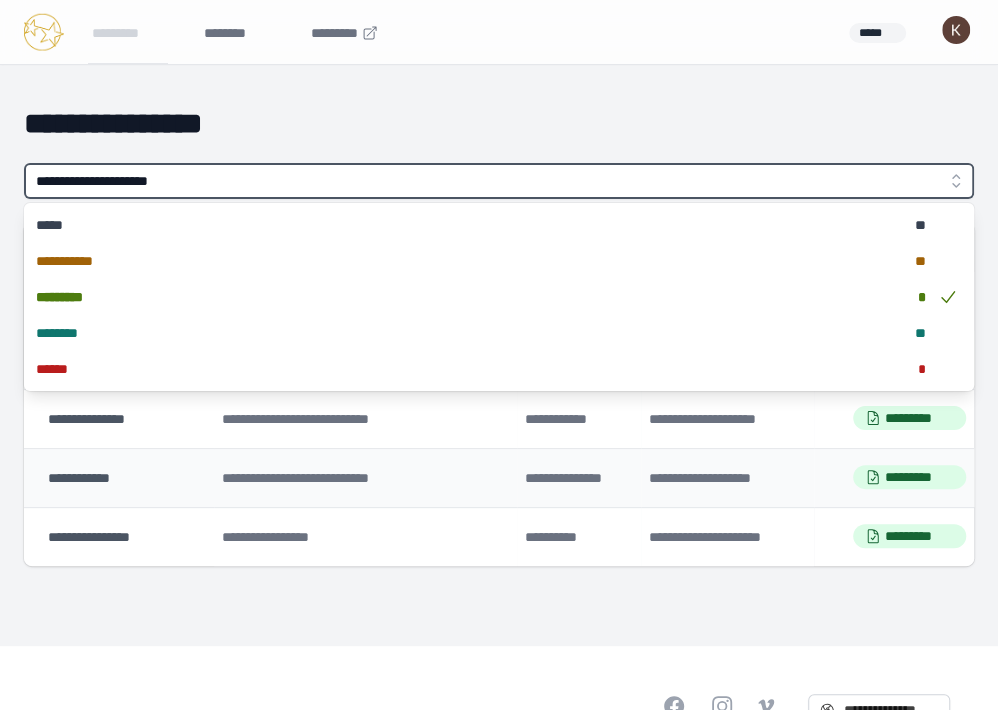 click on "**********" at bounding box center (499, 181) 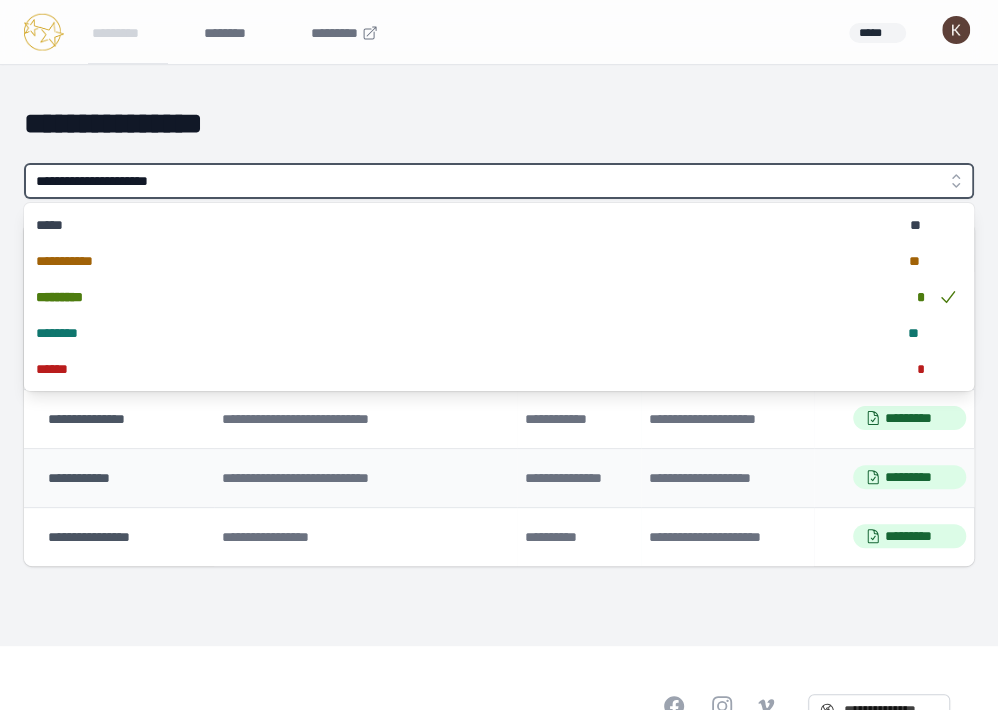 type on "**********" 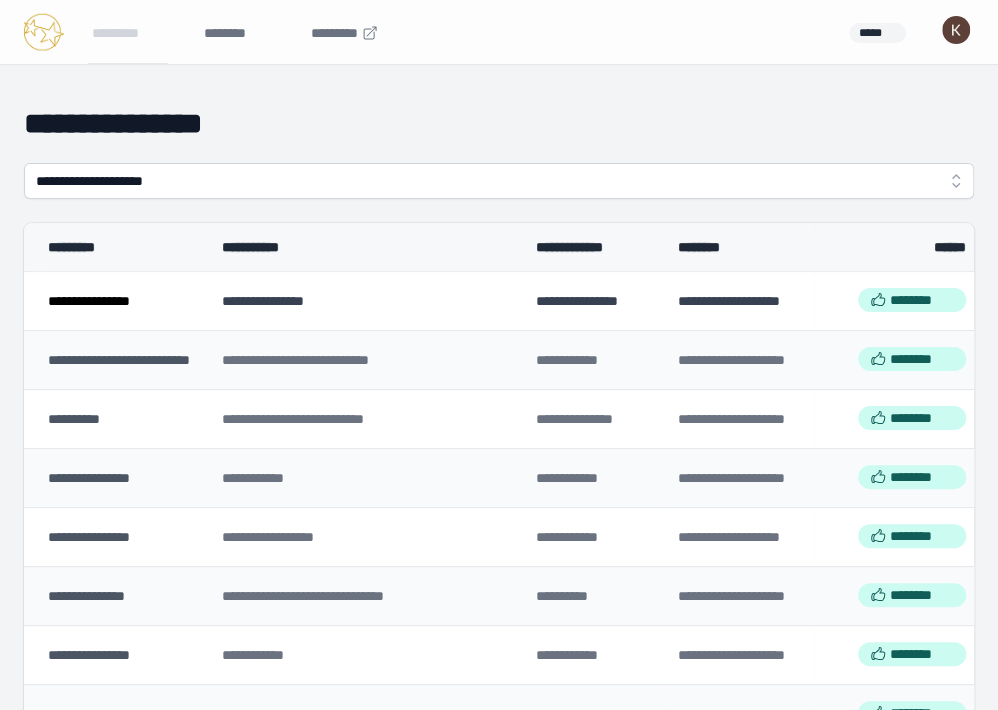 click on "**********" at bounding box center [119, 300] 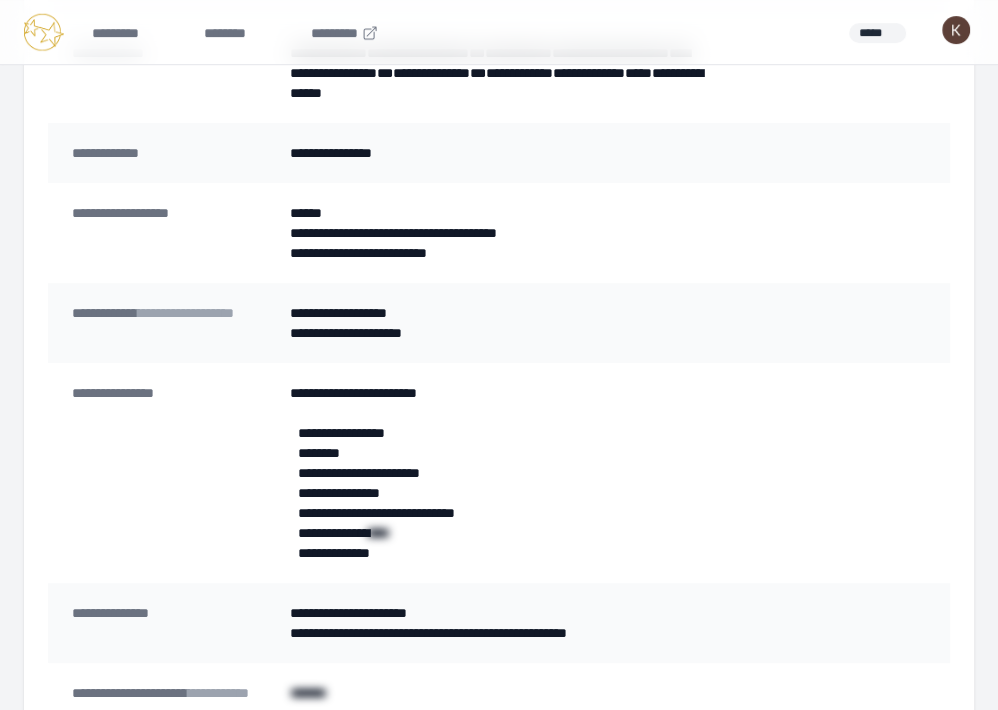 scroll, scrollTop: 348, scrollLeft: 0, axis: vertical 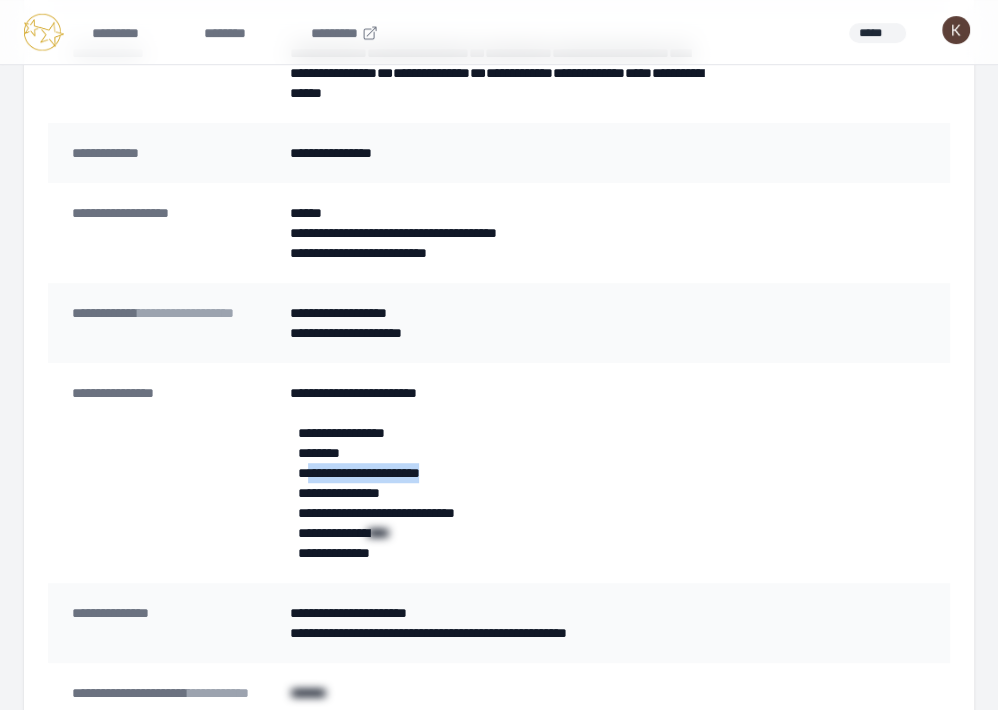 drag, startPoint x: 480, startPoint y: 474, endPoint x: 308, endPoint y: 474, distance: 172 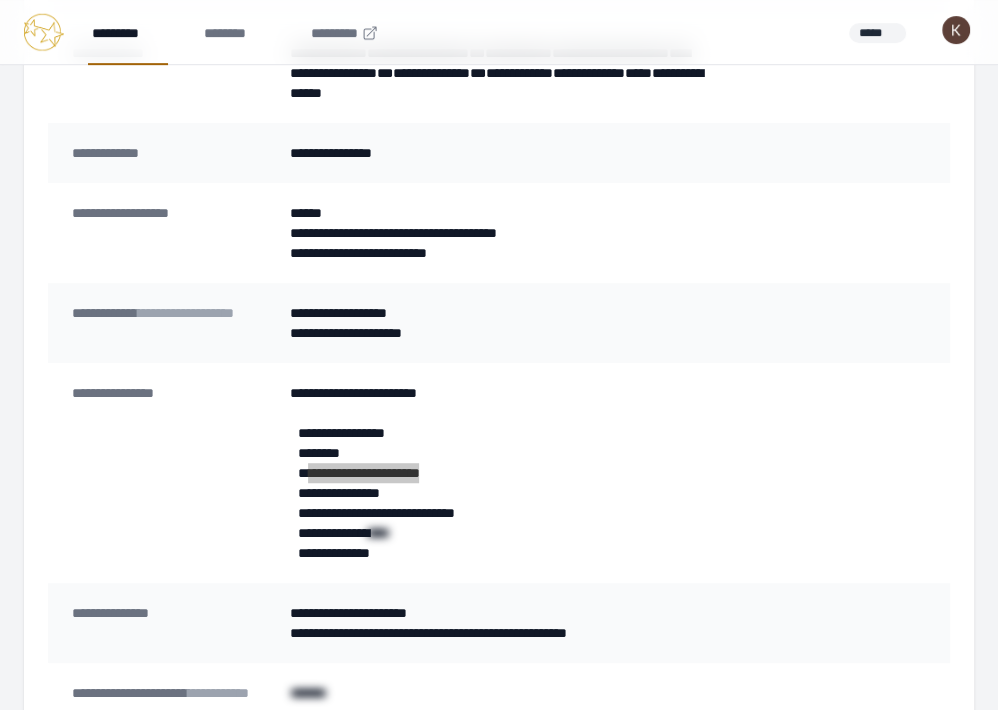 scroll, scrollTop: 0, scrollLeft: 0, axis: both 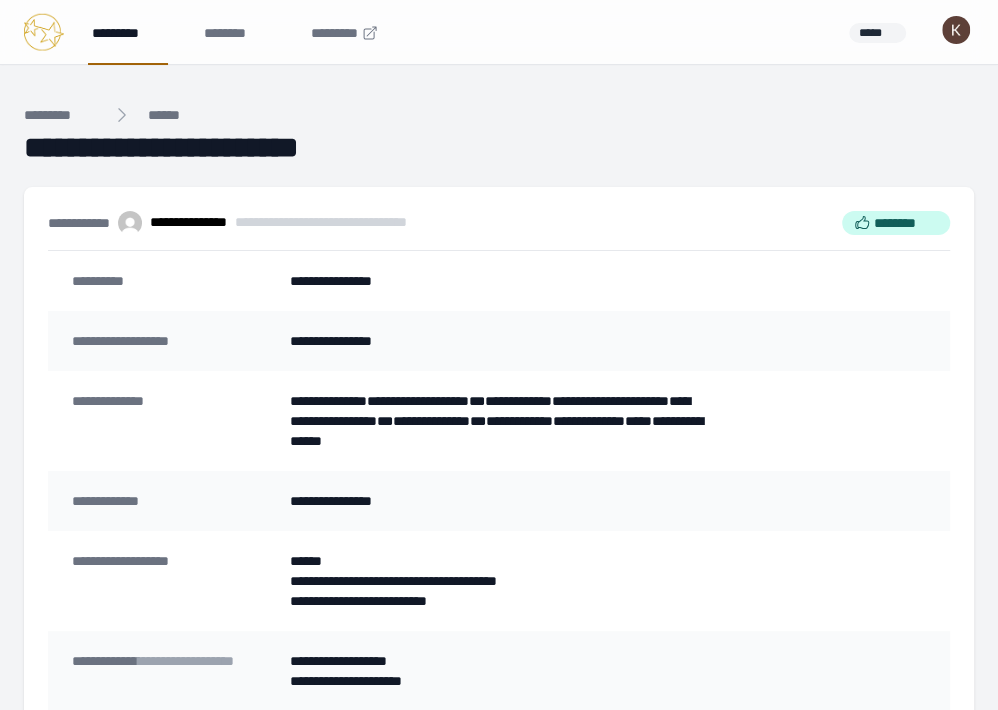click on "*********" at bounding box center [128, 32] 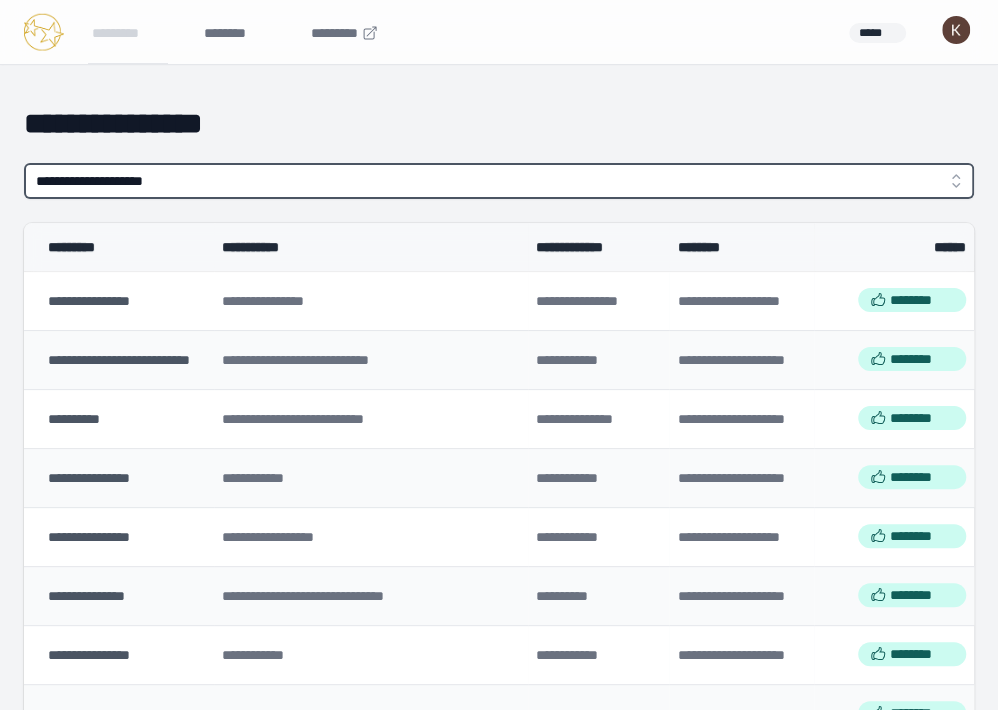 click on "**********" at bounding box center [499, 181] 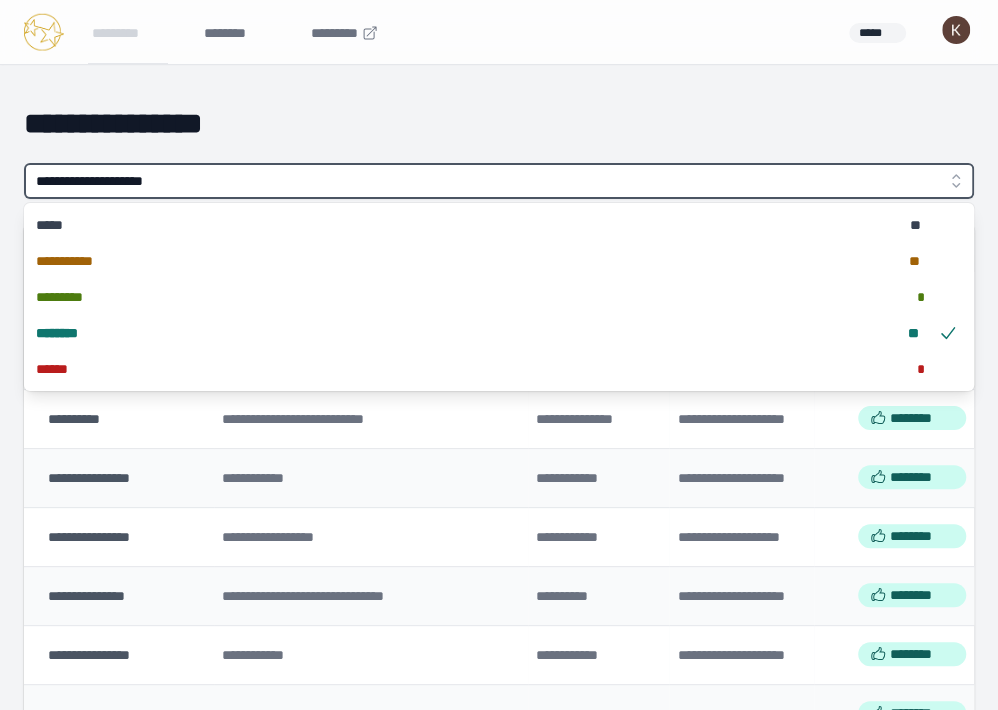 type on "**********" 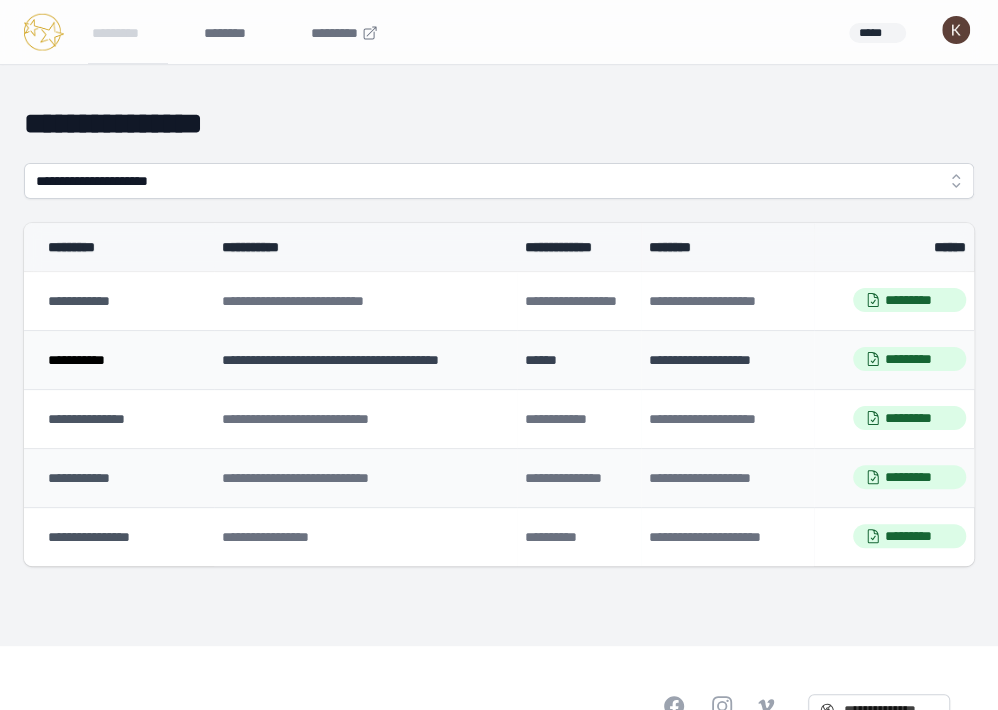 click on "**********" at bounding box center [76, 360] 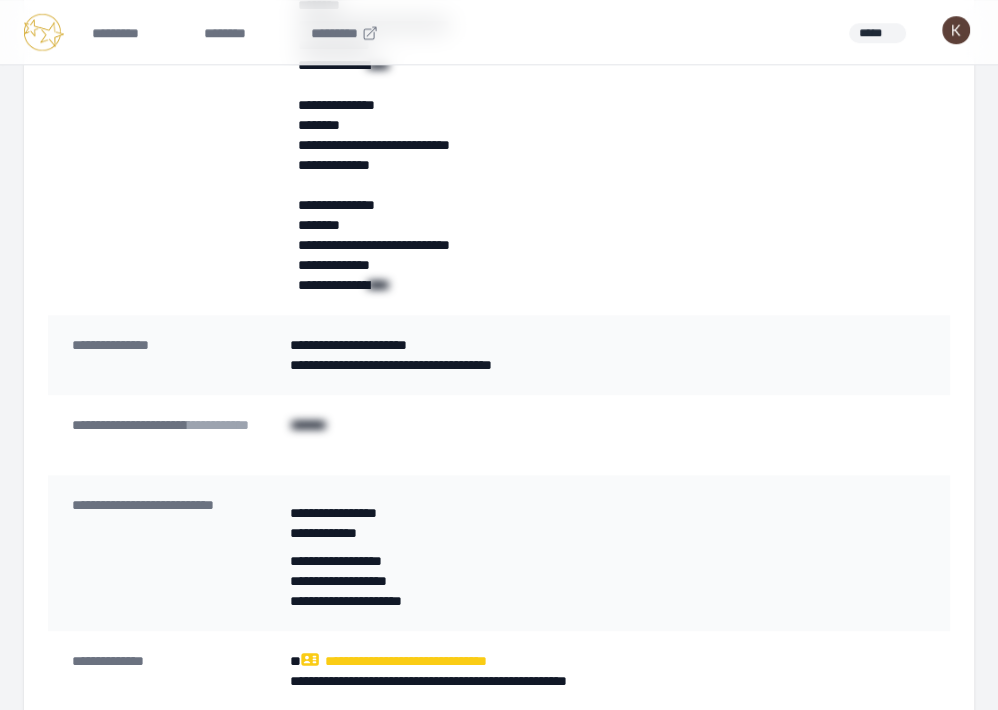 scroll, scrollTop: 797, scrollLeft: 0, axis: vertical 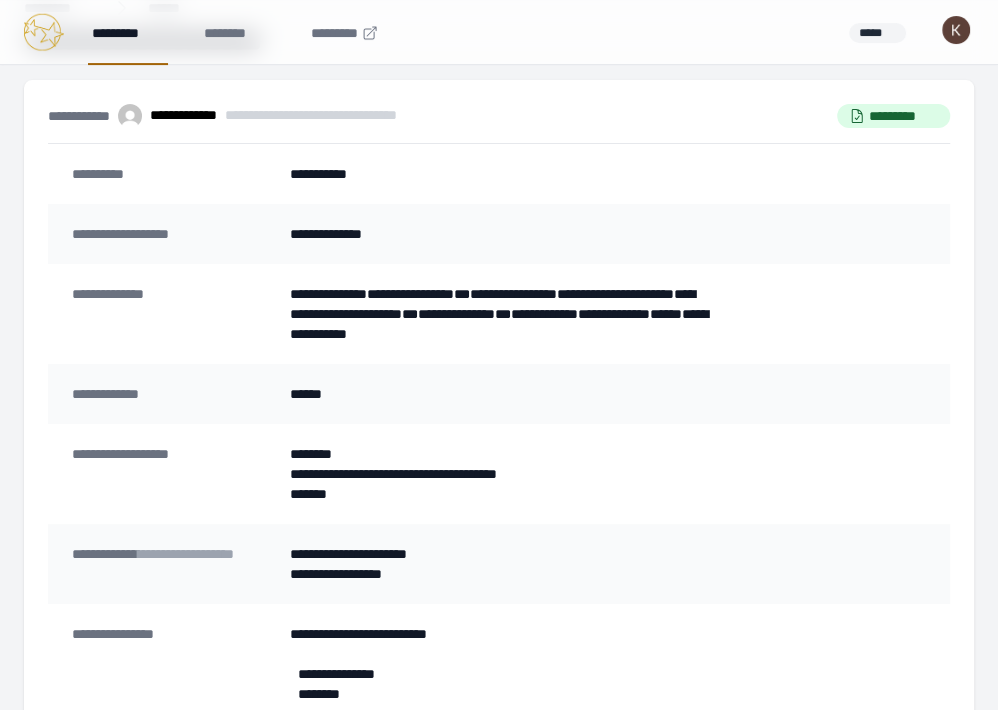 click on "*********" at bounding box center (128, 32) 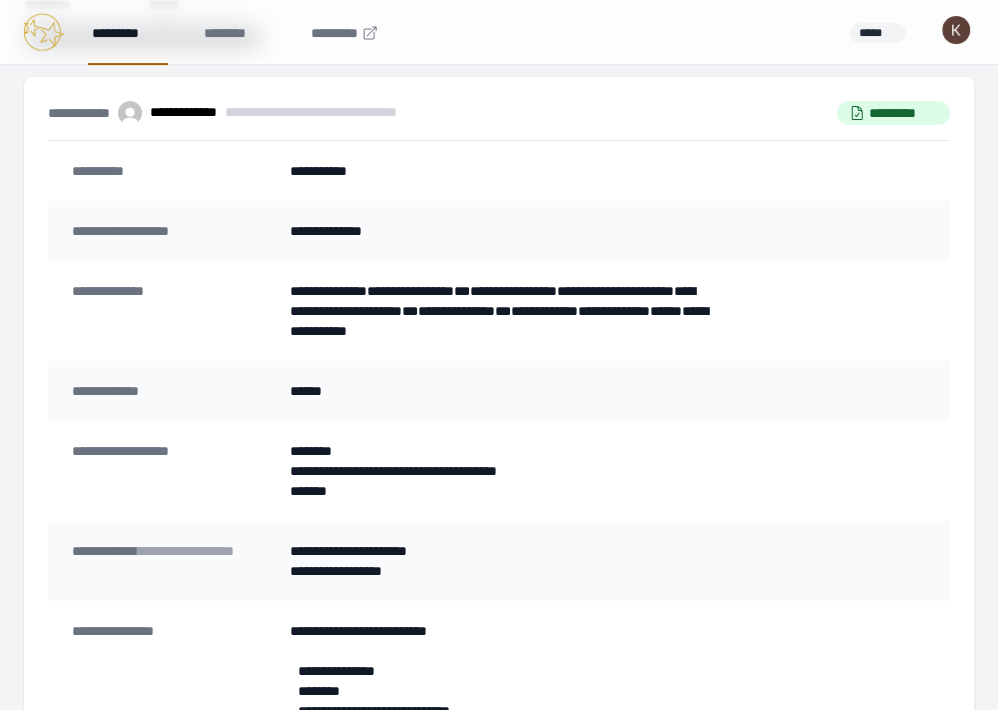scroll, scrollTop: 0, scrollLeft: 0, axis: both 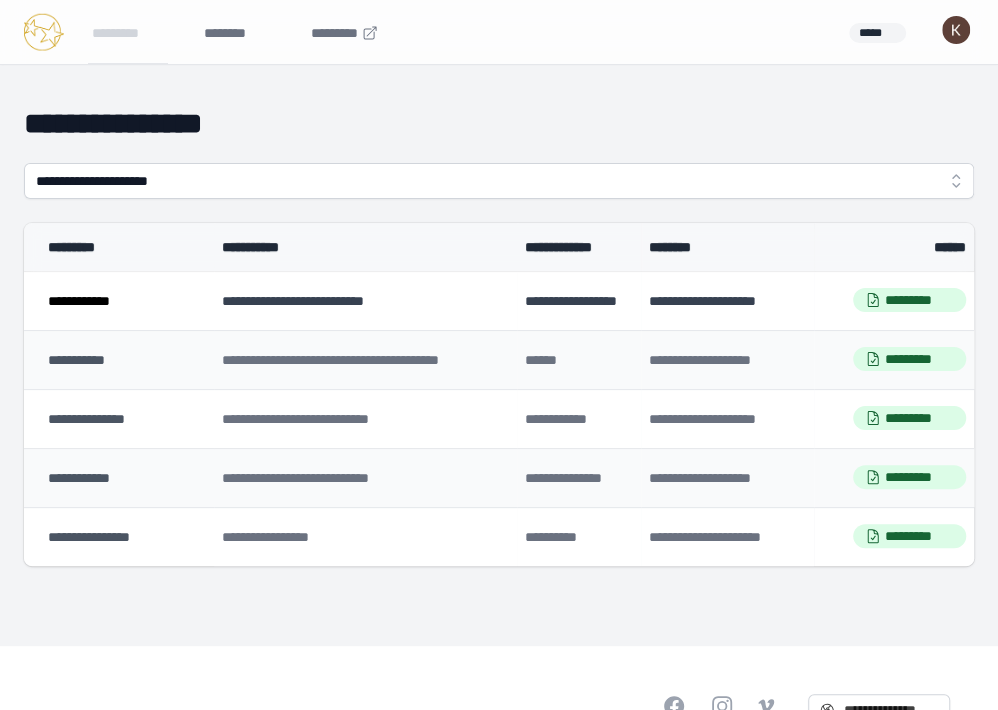 click on "**********" at bounding box center [119, 300] 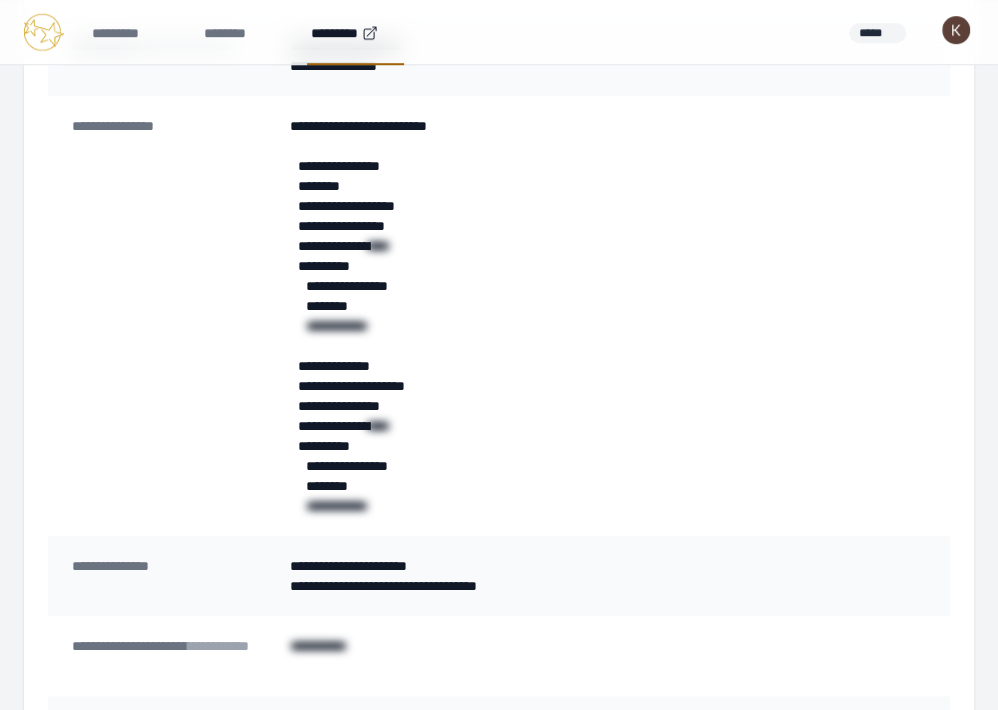 scroll, scrollTop: 623, scrollLeft: 0, axis: vertical 